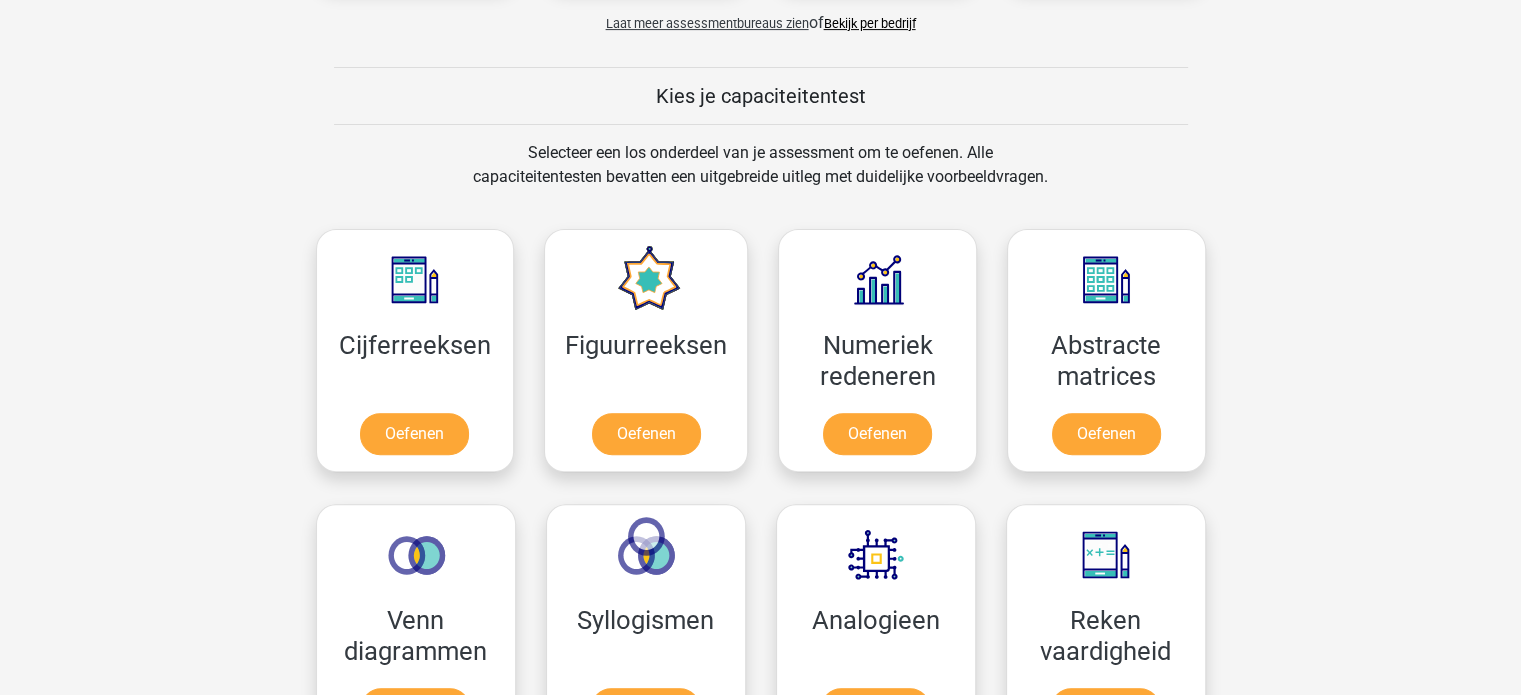 scroll, scrollTop: 800, scrollLeft: 0, axis: vertical 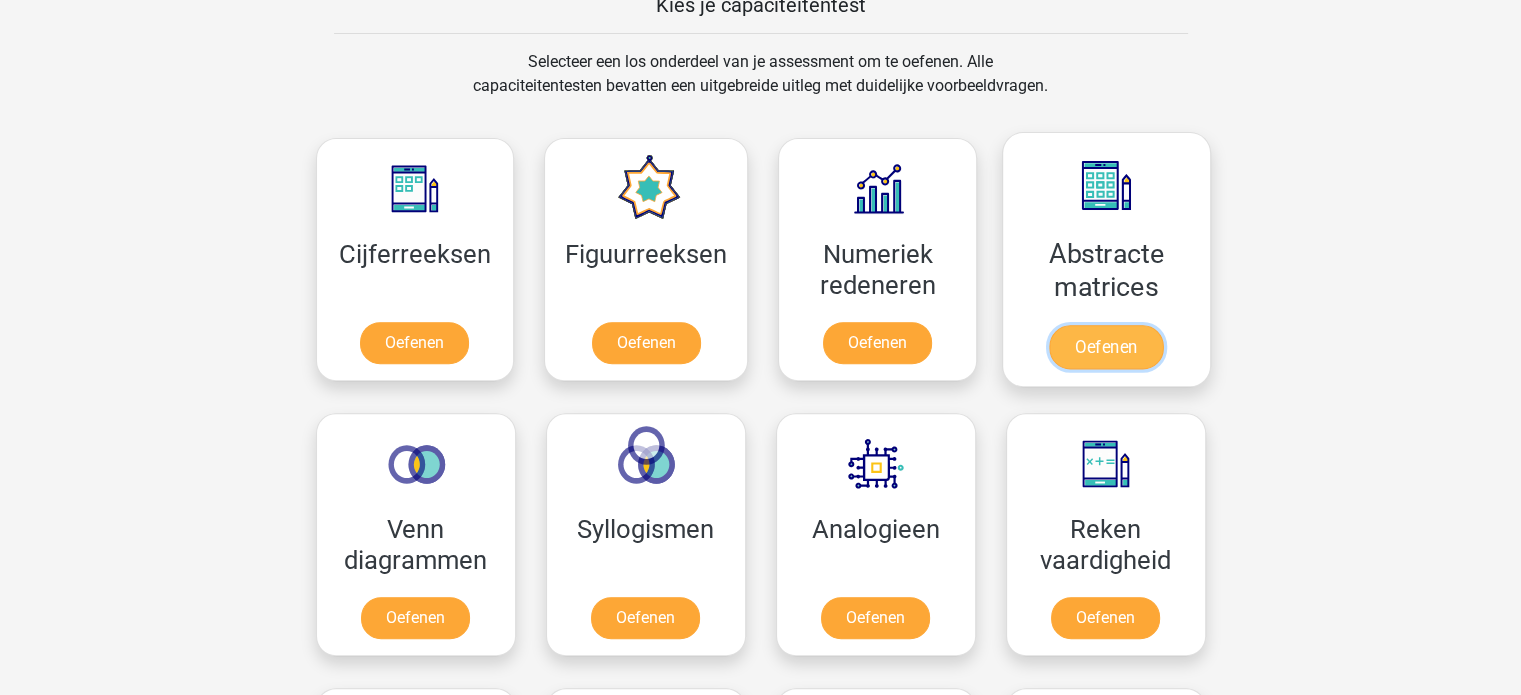 click on "Oefenen" at bounding box center (1106, 347) 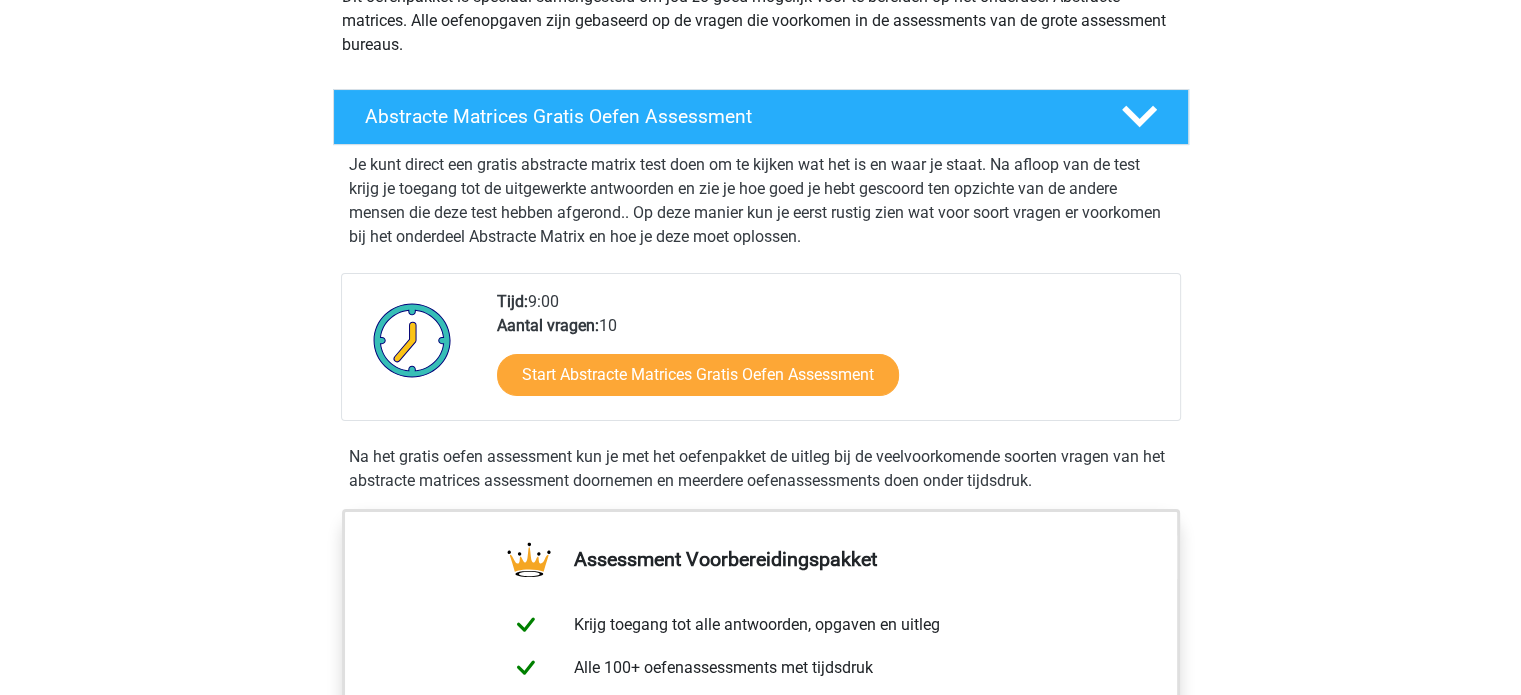 scroll, scrollTop: 300, scrollLeft: 0, axis: vertical 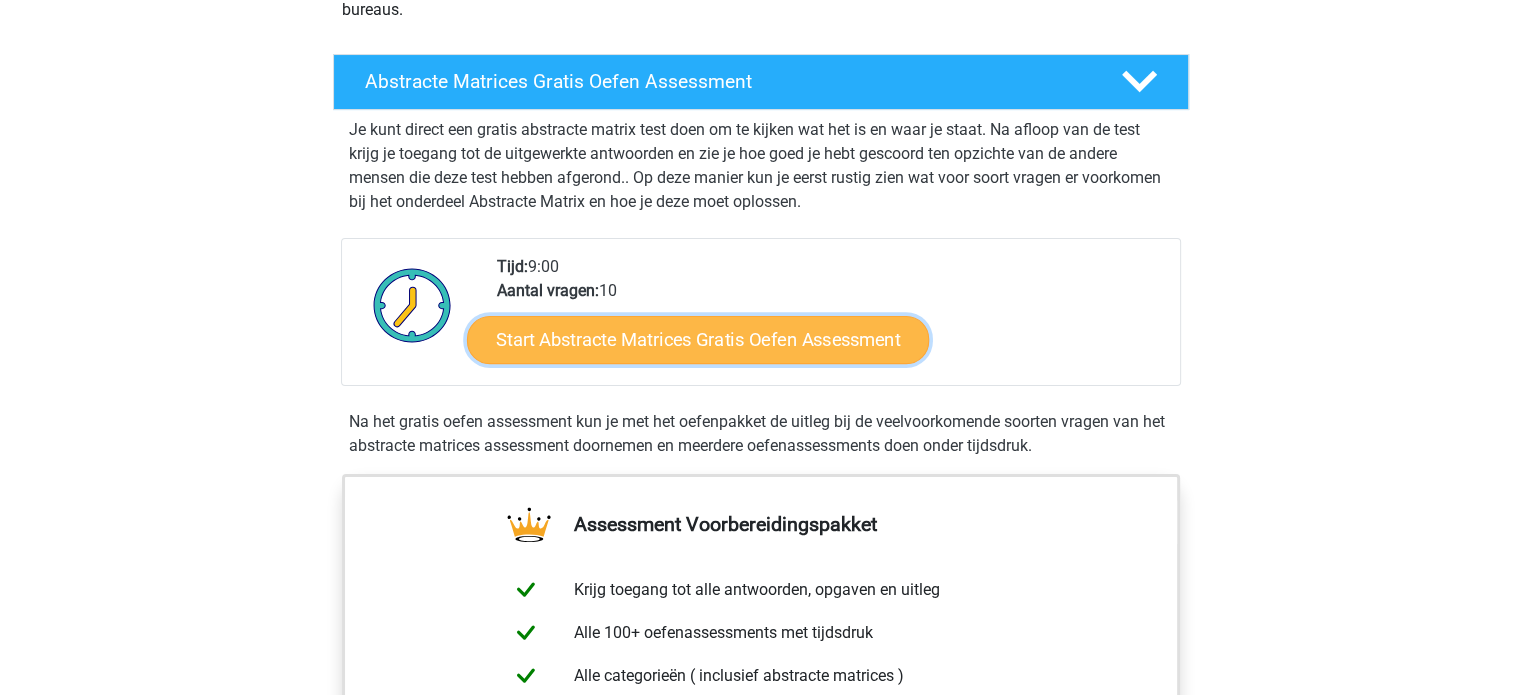 click on "Start Abstracte Matrices
Gratis Oefen Assessment" at bounding box center [698, 339] 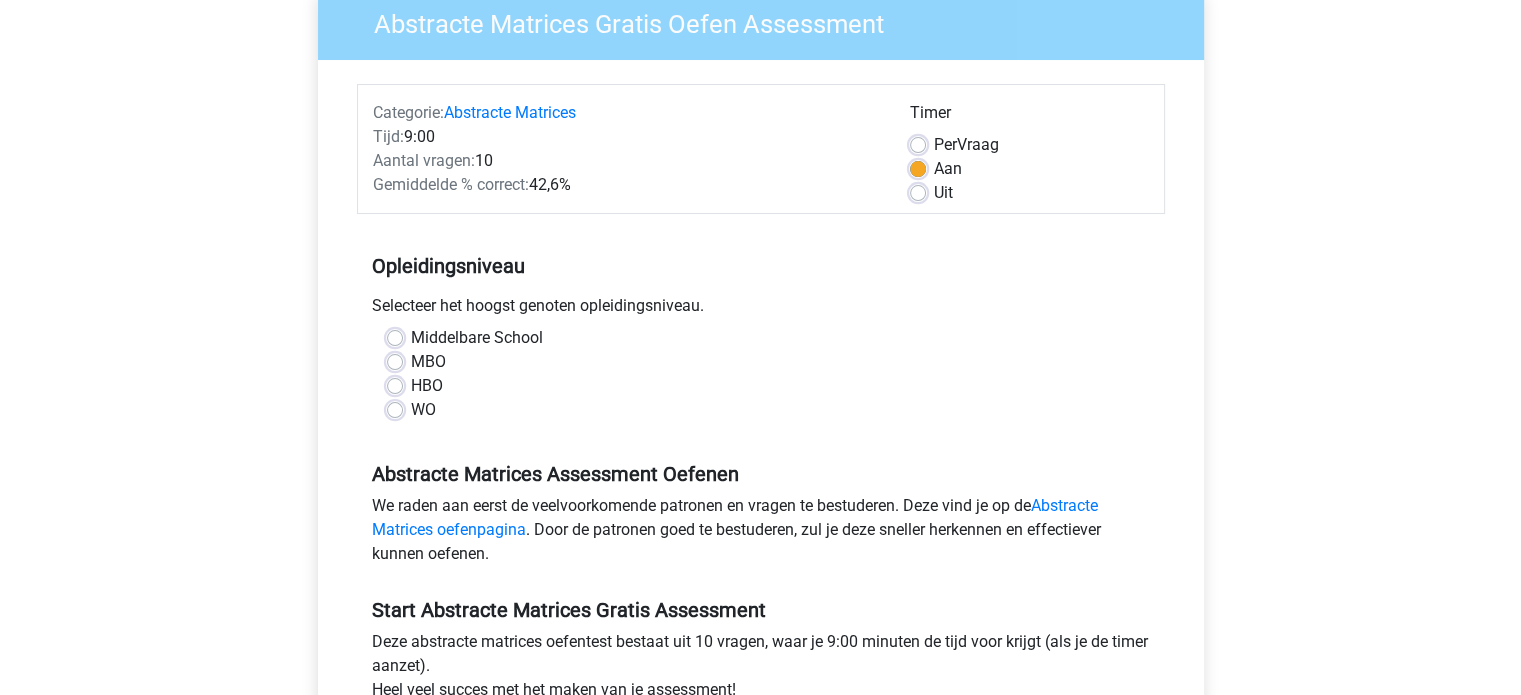 scroll, scrollTop: 200, scrollLeft: 0, axis: vertical 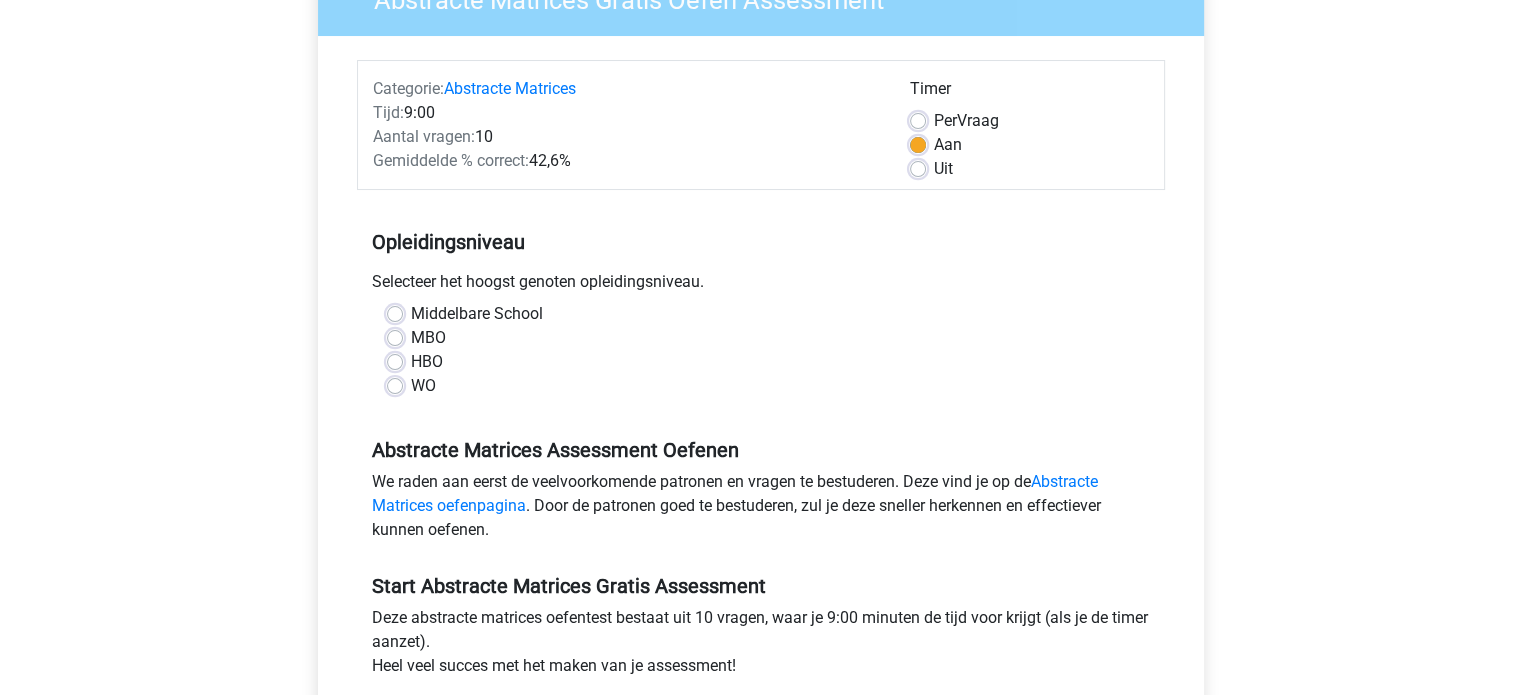click on "MBO" at bounding box center [428, 338] 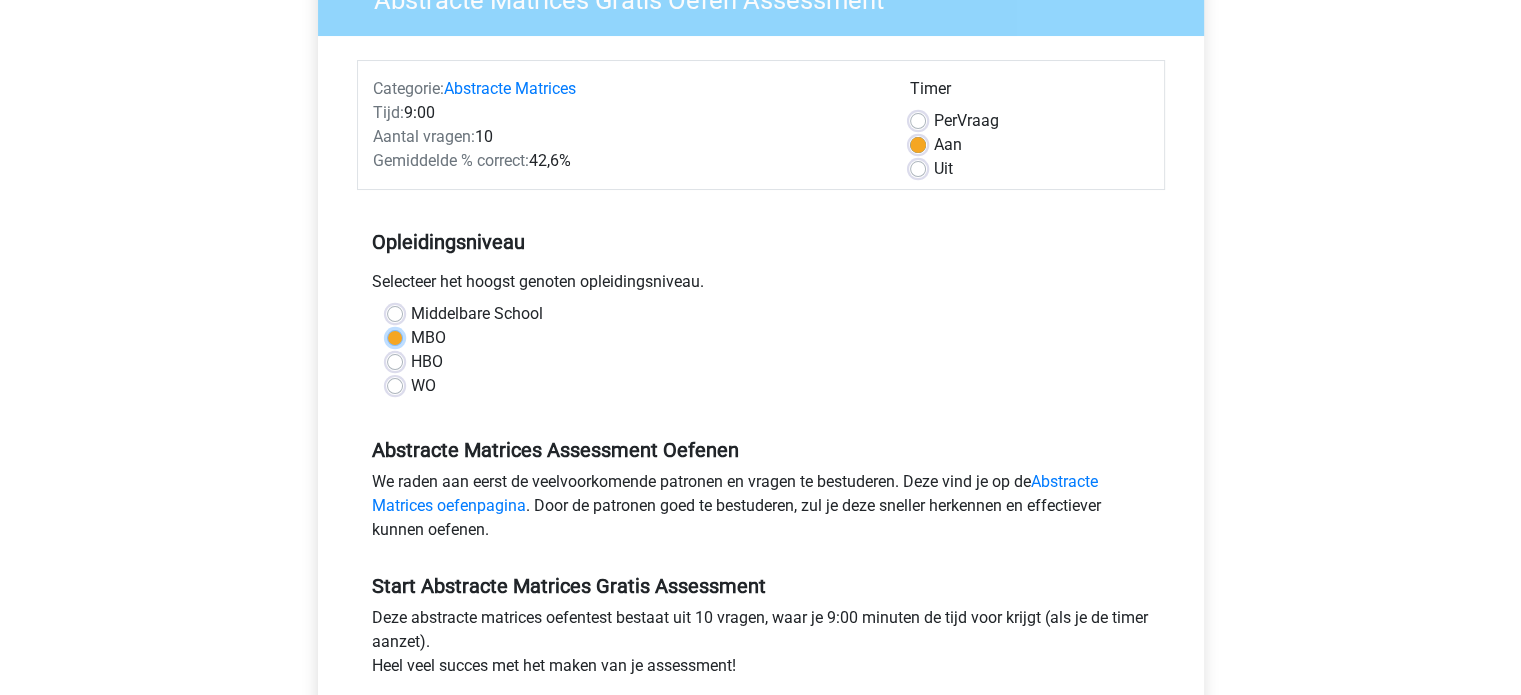 click on "MBO" at bounding box center (395, 336) 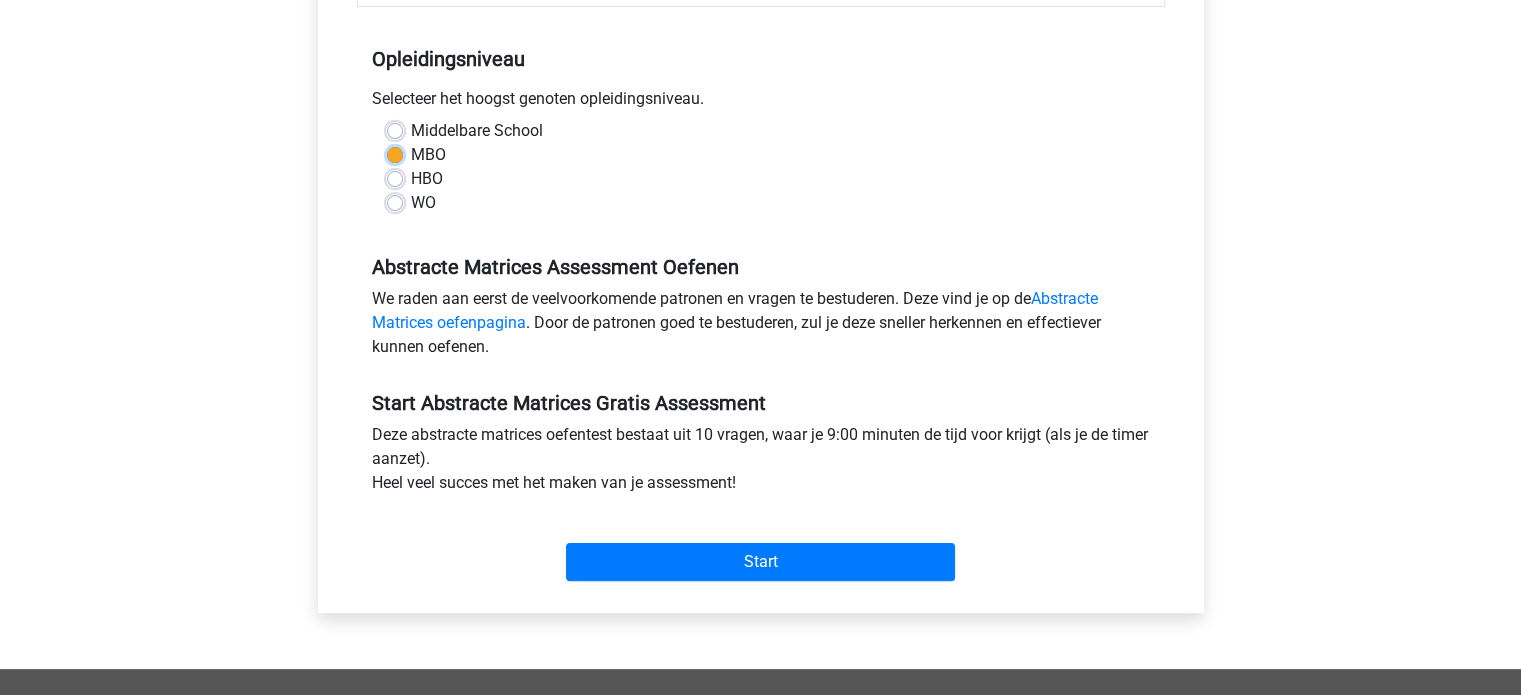 scroll, scrollTop: 400, scrollLeft: 0, axis: vertical 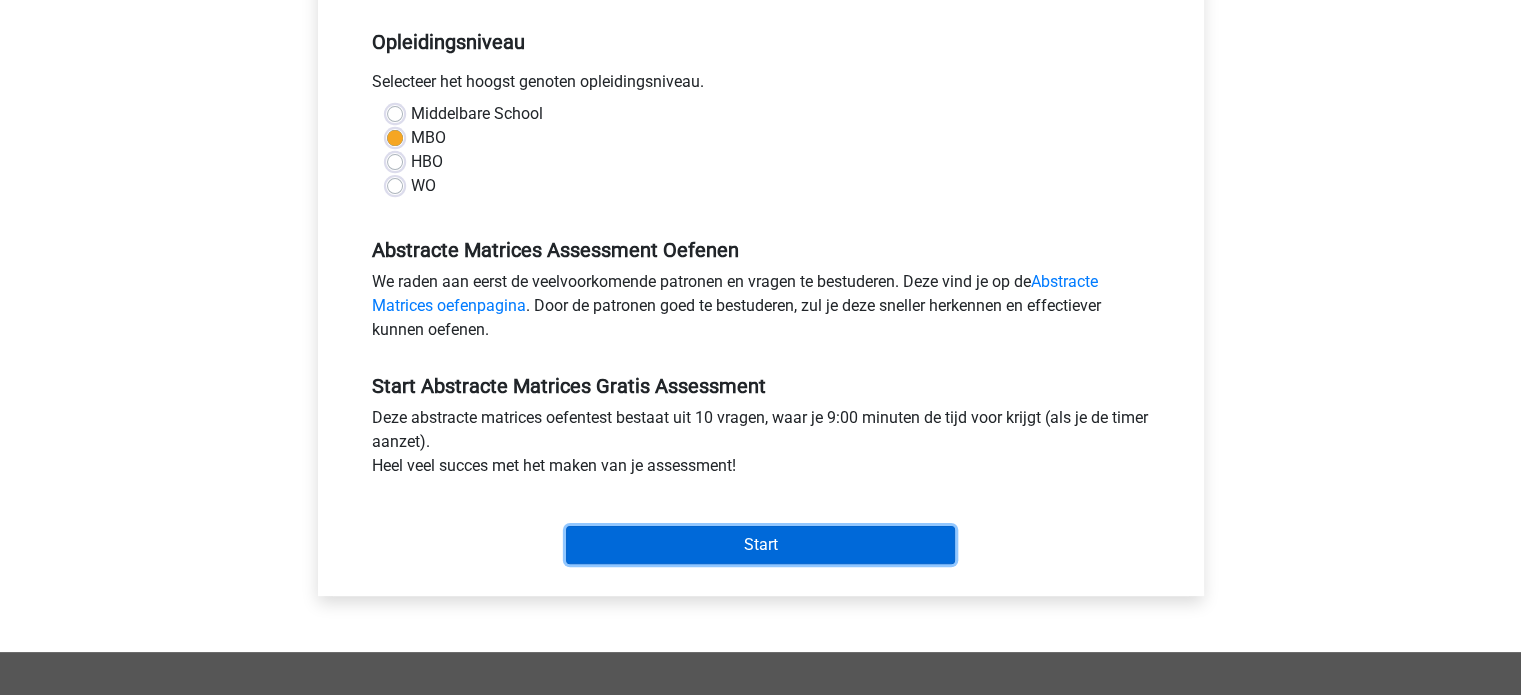 click on "Start" at bounding box center [760, 545] 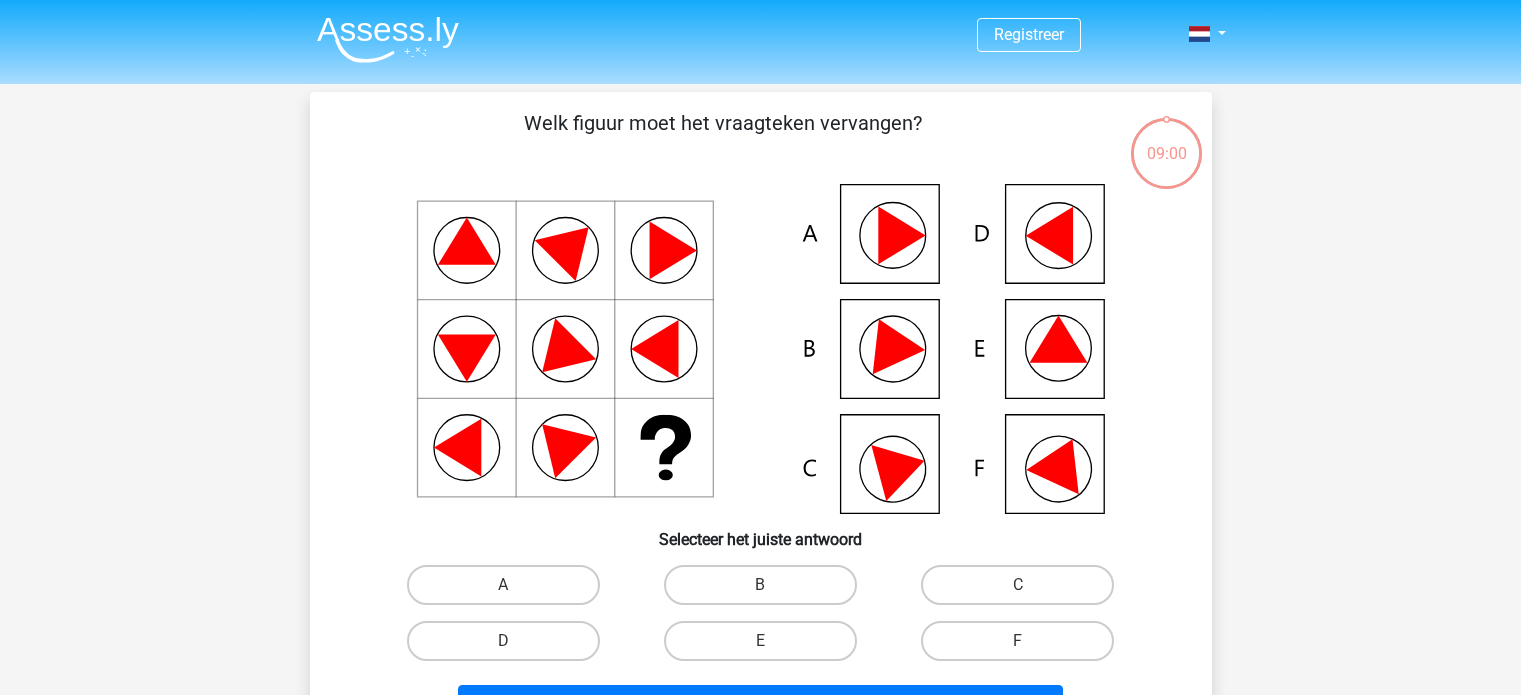 scroll, scrollTop: 0, scrollLeft: 0, axis: both 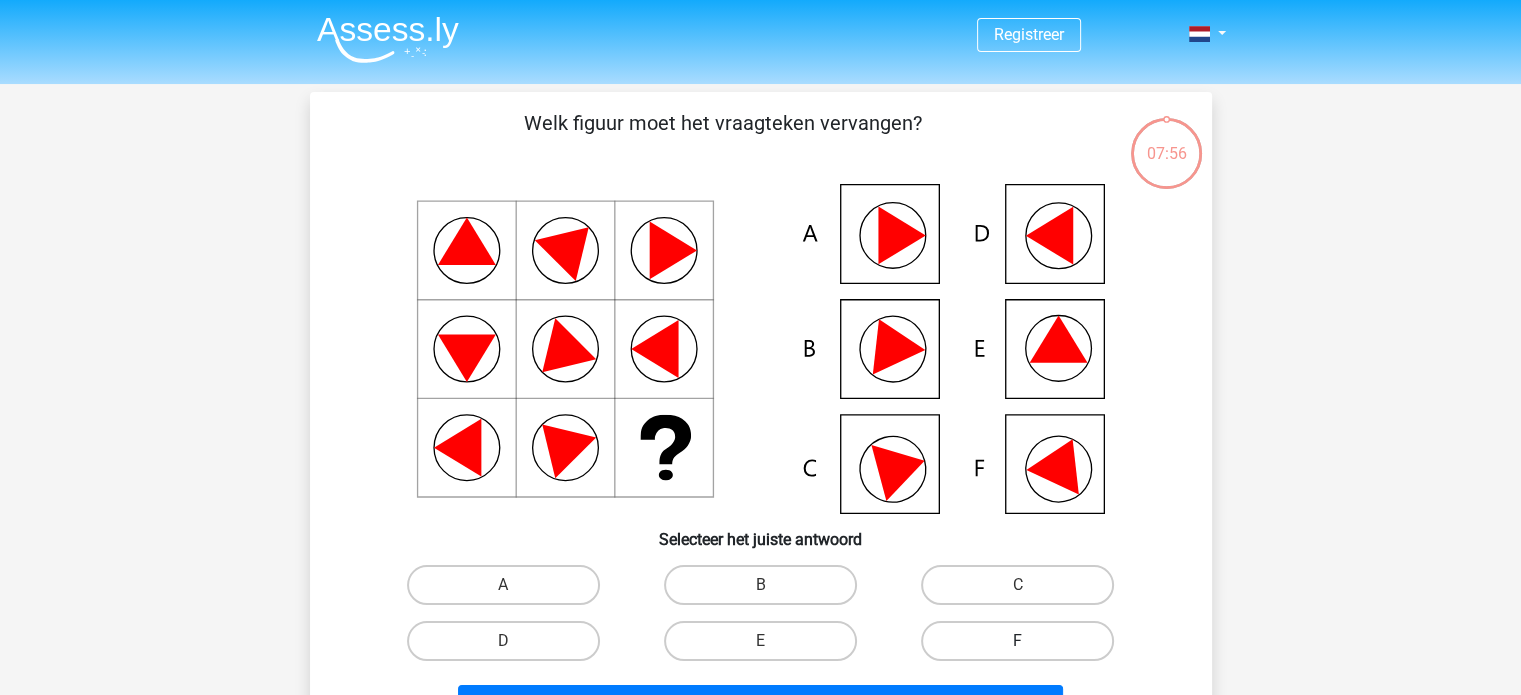 click on "F" at bounding box center (1017, 641) 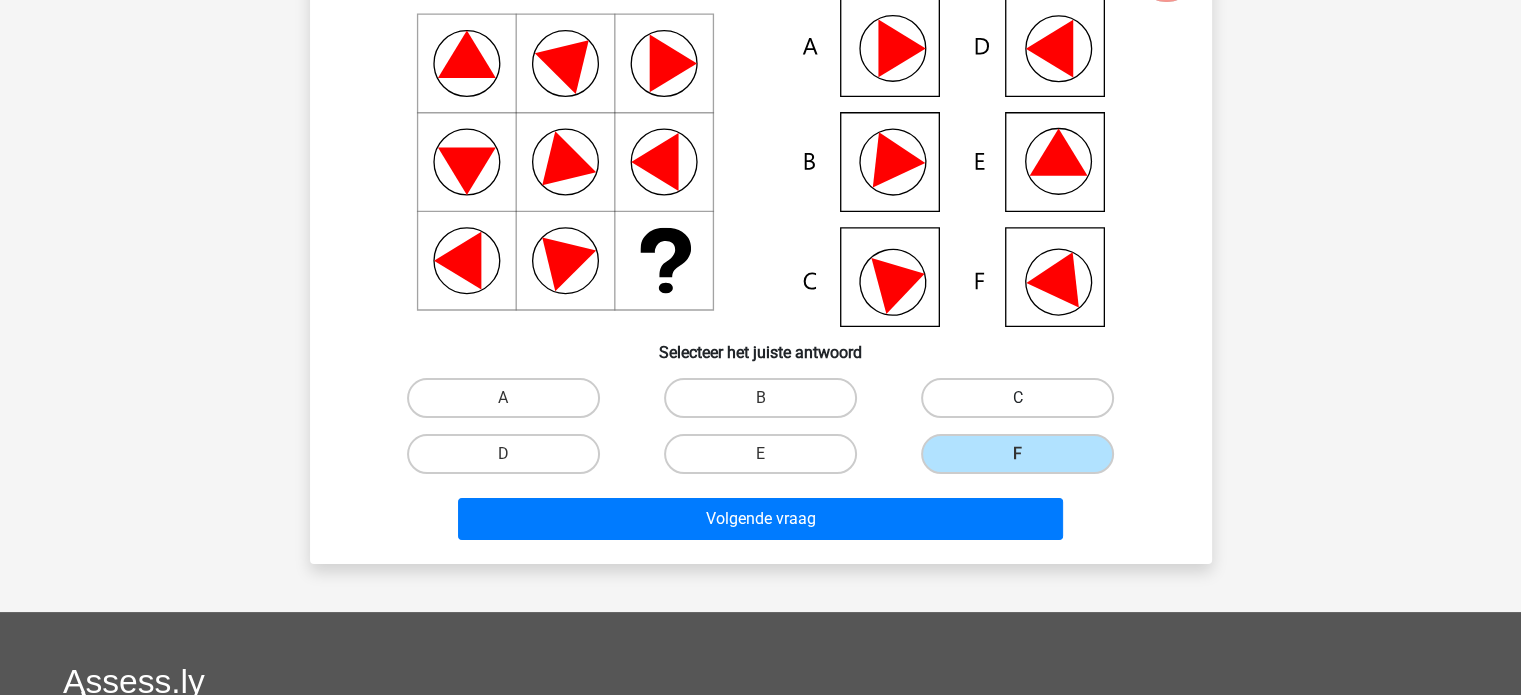 scroll, scrollTop: 200, scrollLeft: 0, axis: vertical 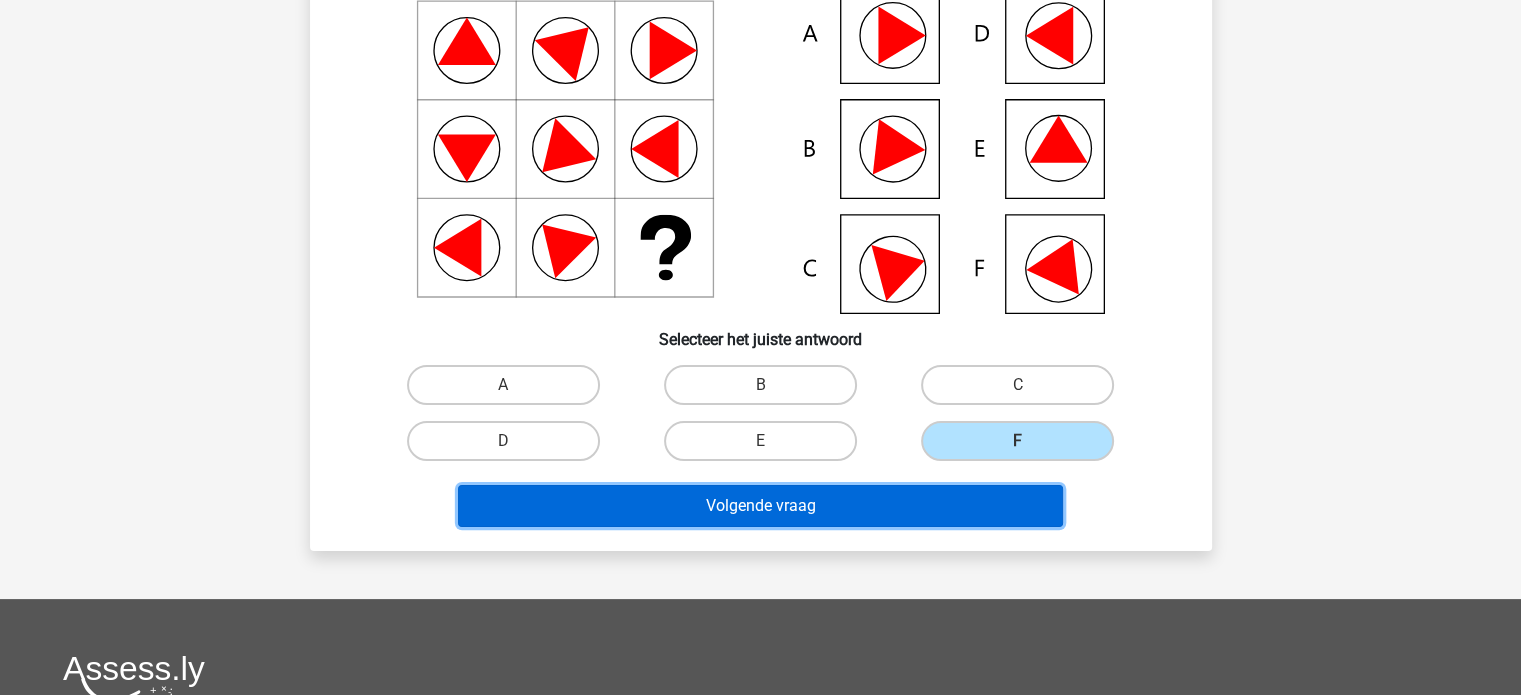 click on "Volgende vraag" at bounding box center (760, 506) 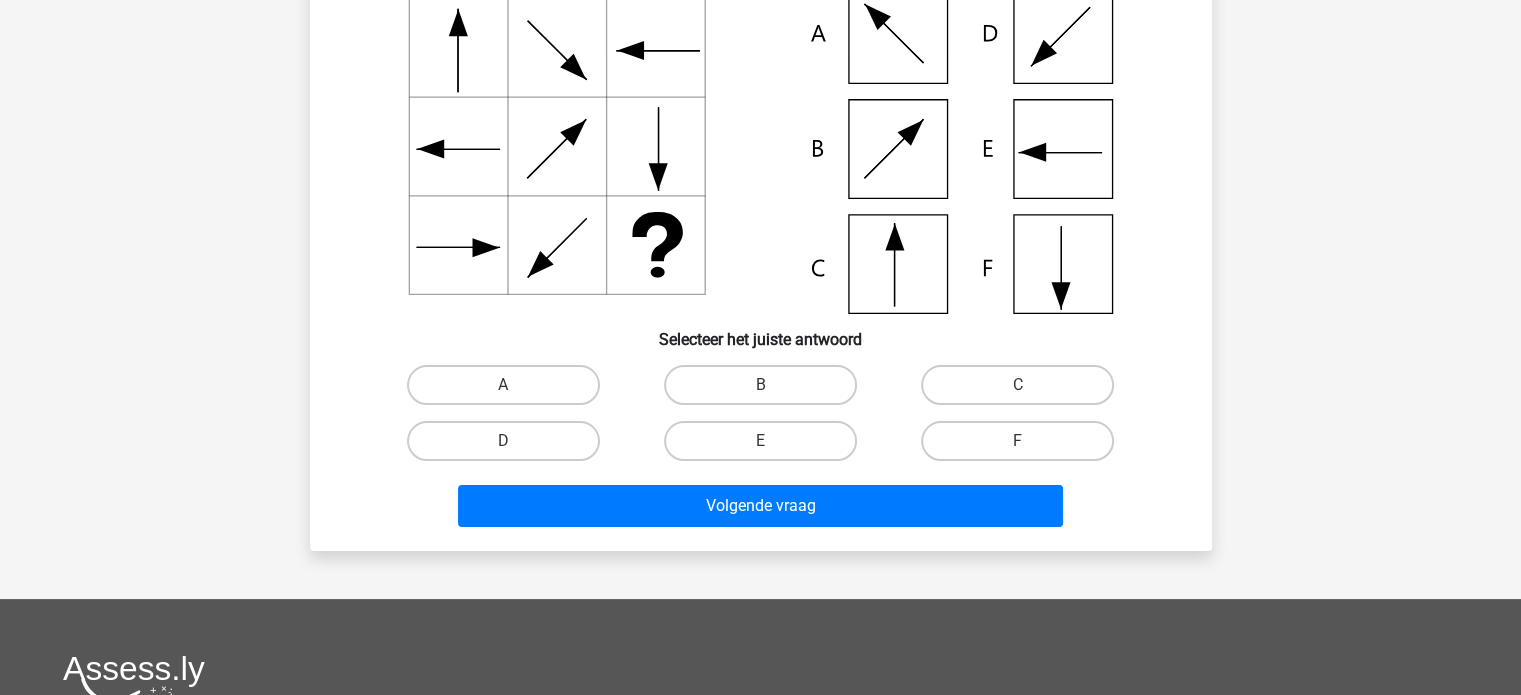 scroll, scrollTop: 92, scrollLeft: 0, axis: vertical 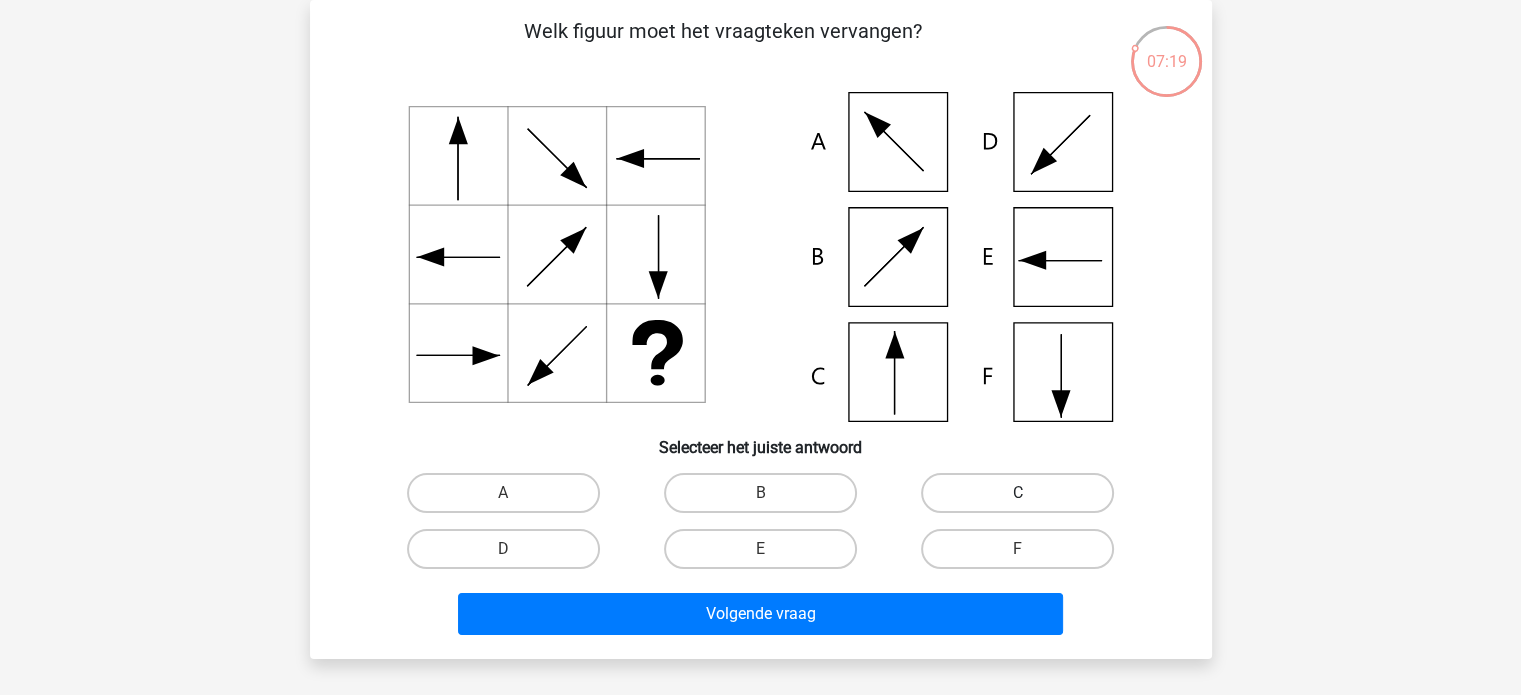 click on "C" at bounding box center [1017, 493] 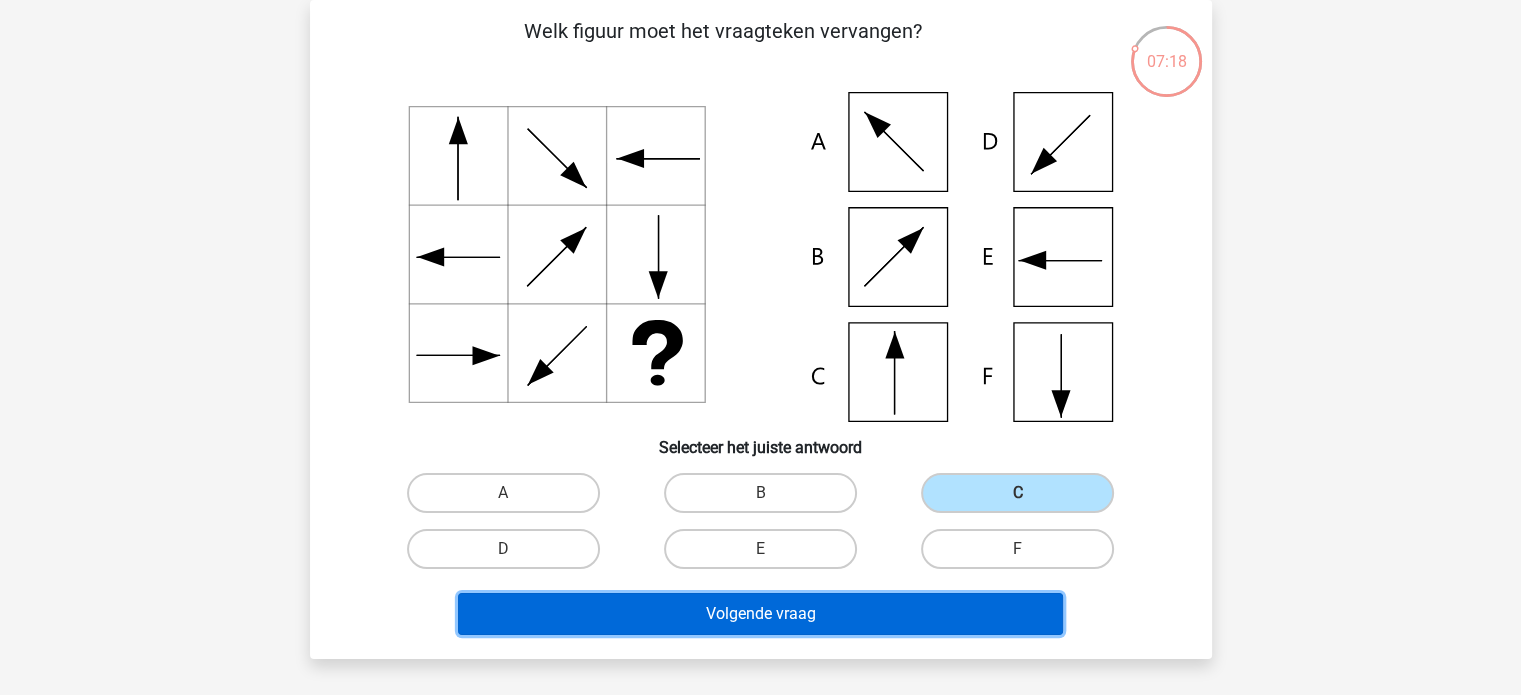 click on "Volgende vraag" at bounding box center (760, 614) 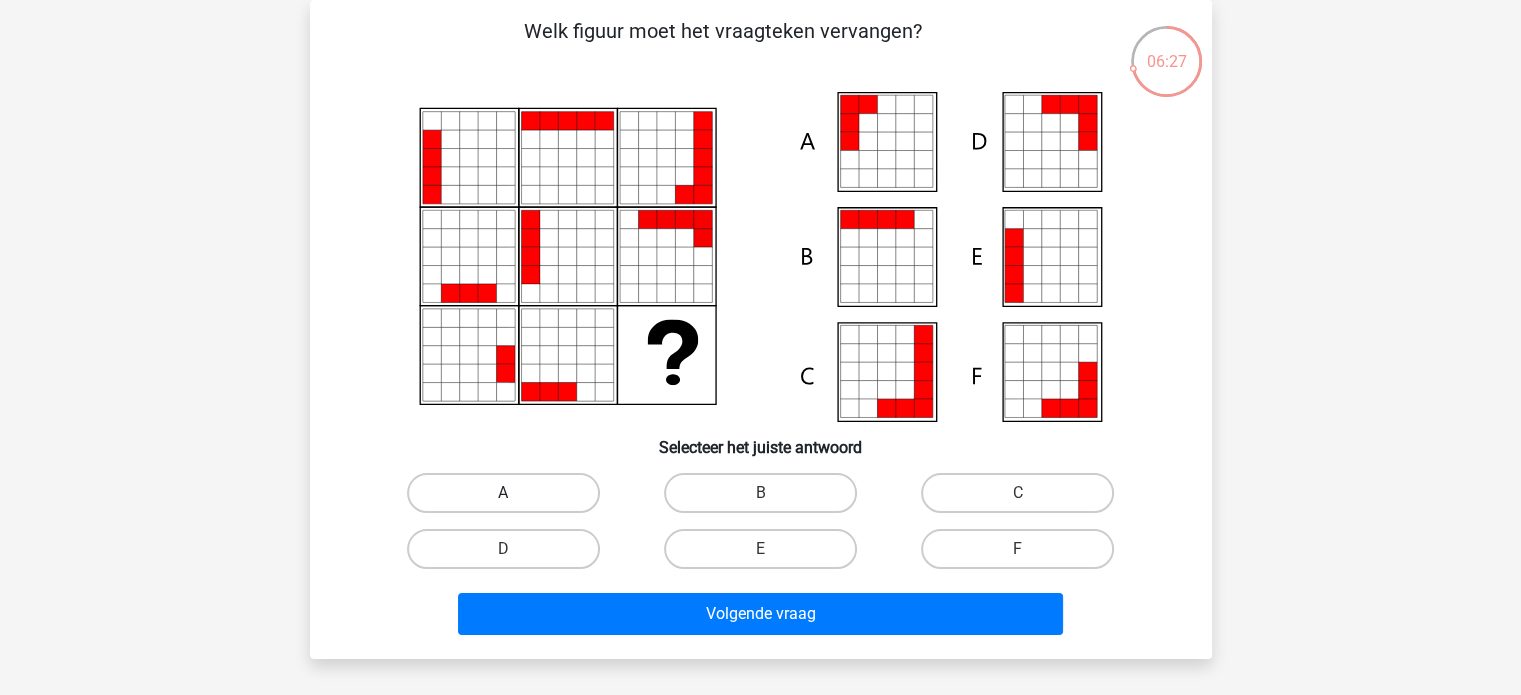 click on "A" at bounding box center (503, 493) 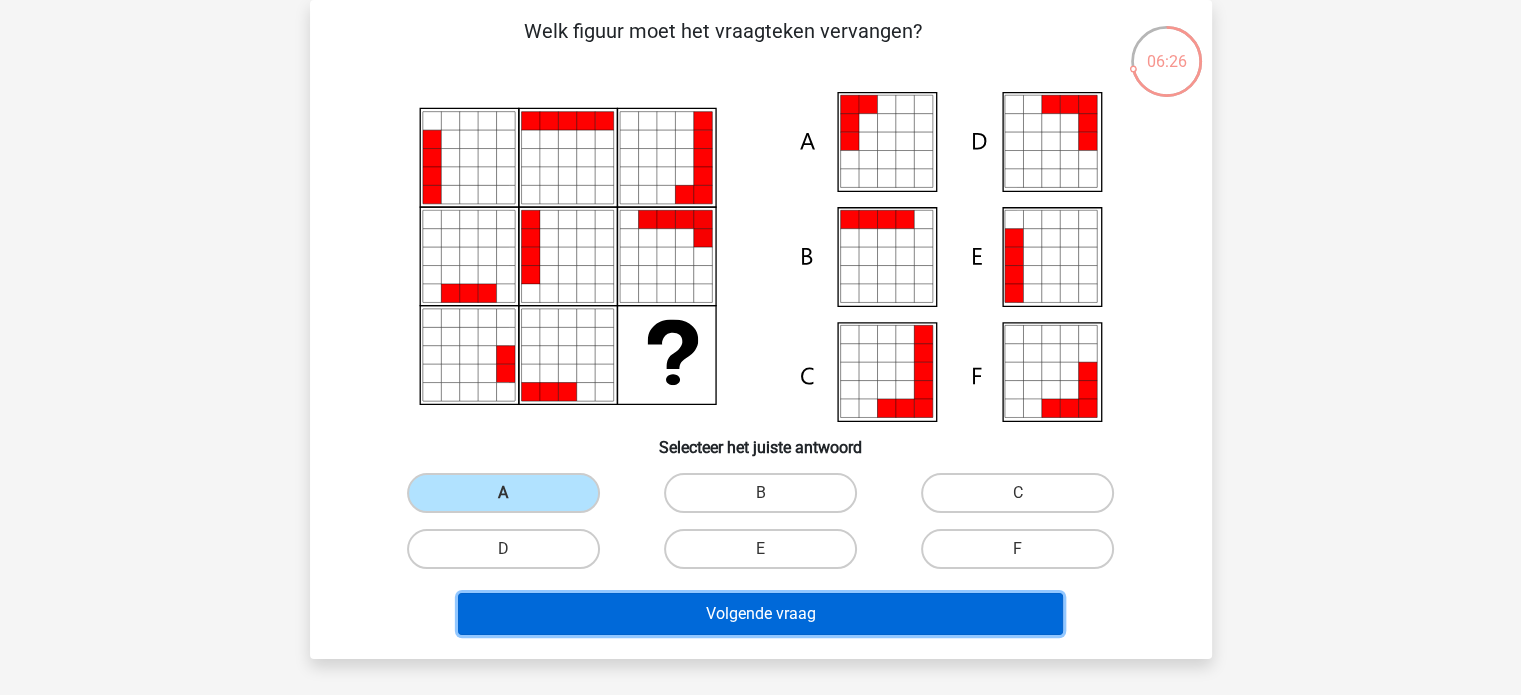 click on "Volgende vraag" at bounding box center (760, 614) 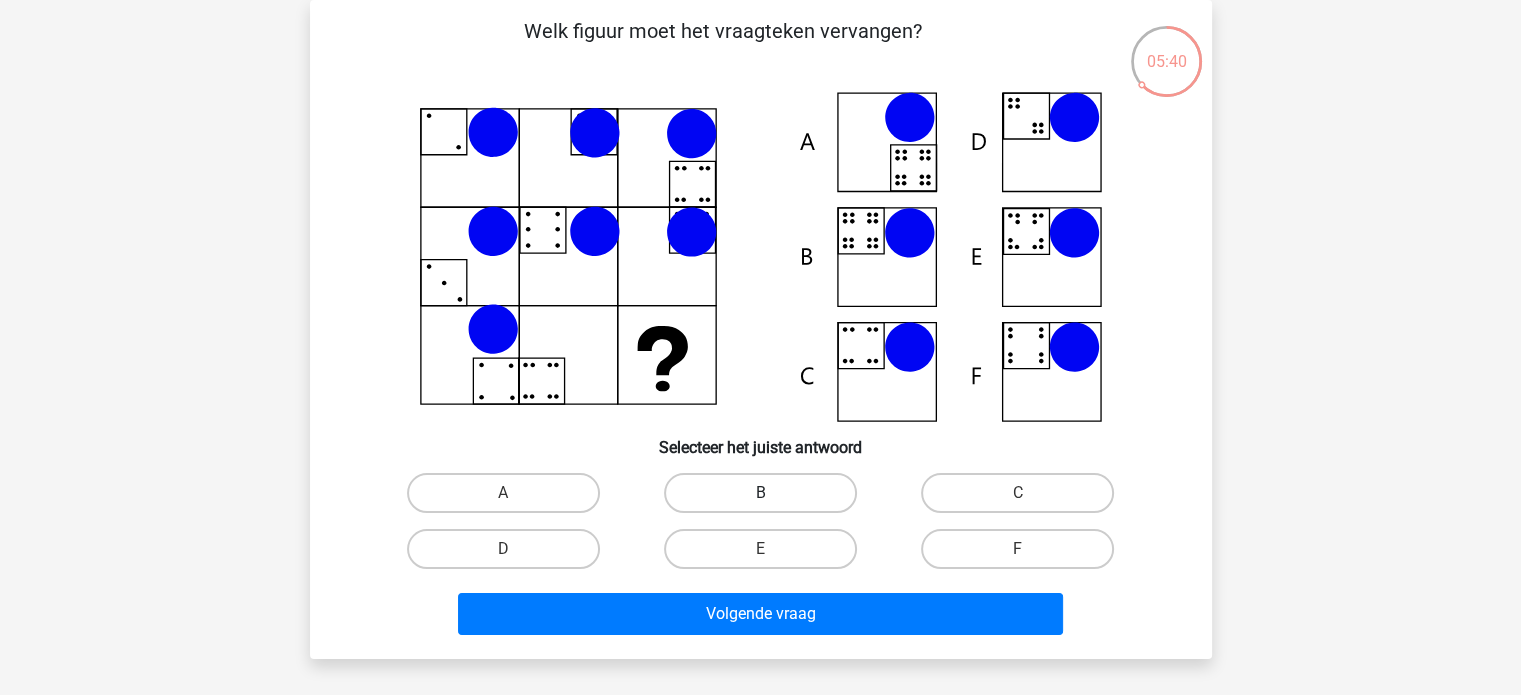 click on "B" at bounding box center [760, 493] 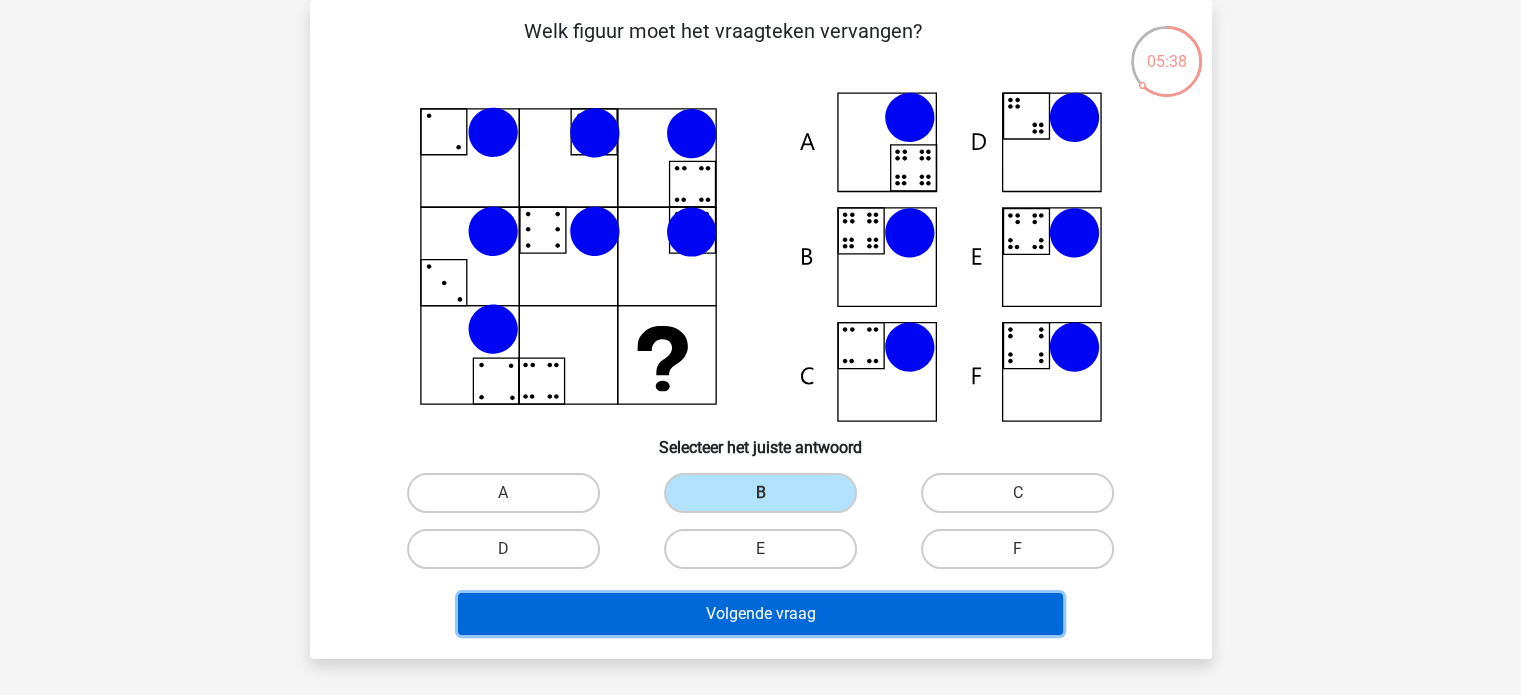 click on "Volgende vraag" at bounding box center (760, 614) 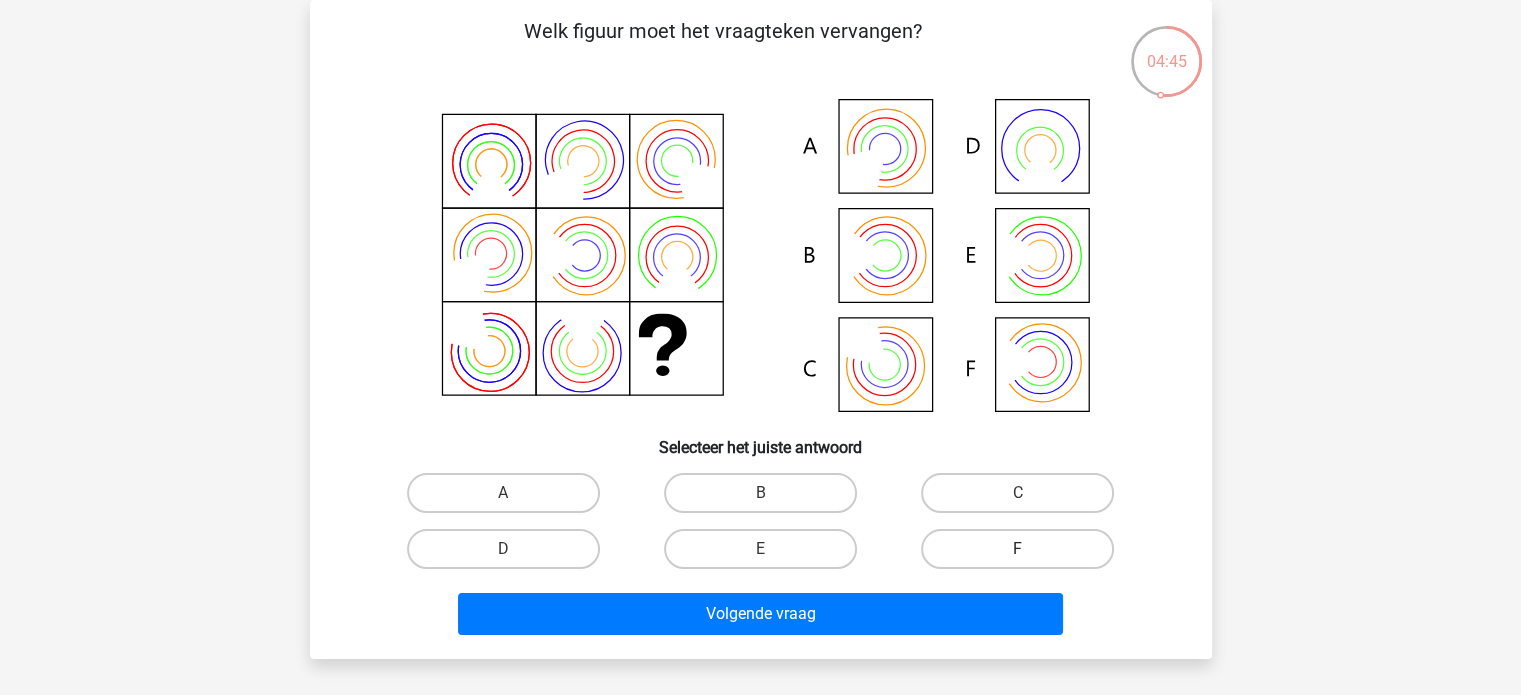 click on "F" at bounding box center (1017, 549) 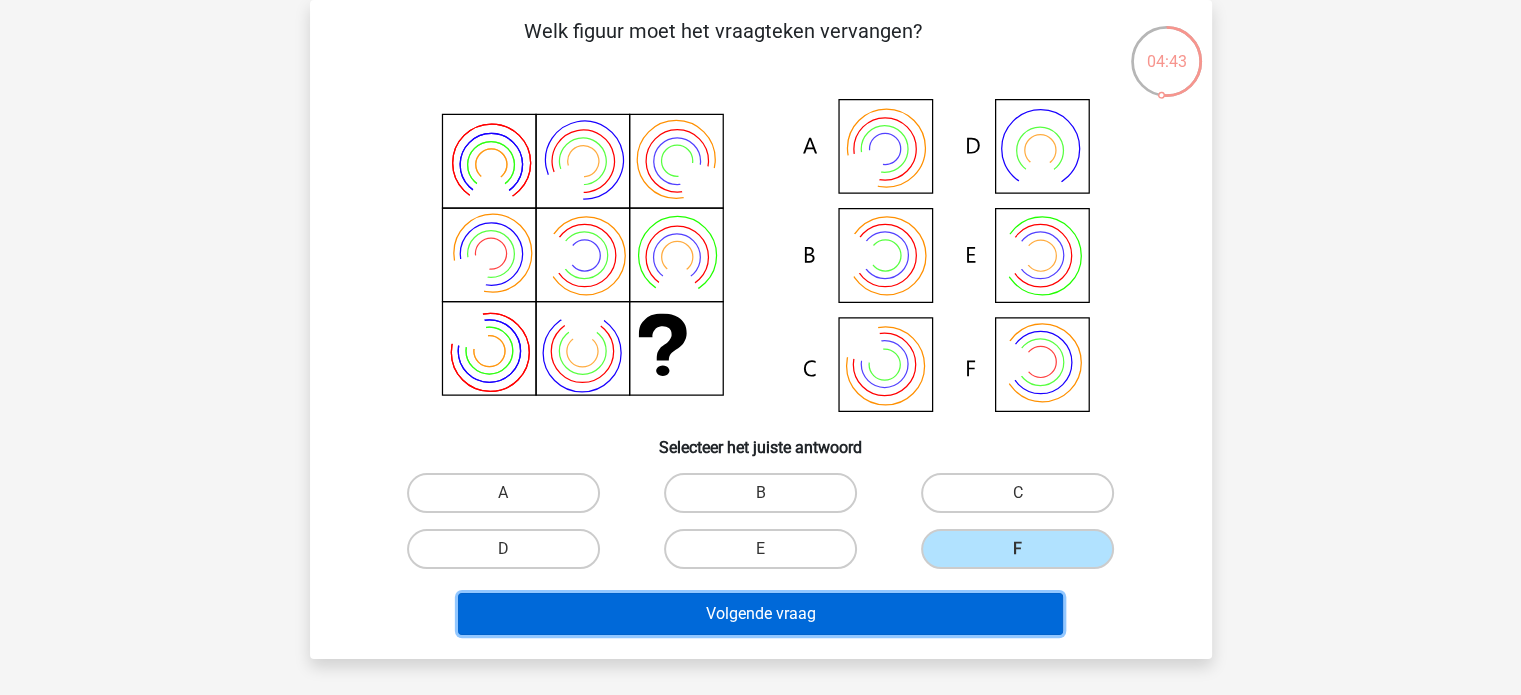 click on "Volgende vraag" at bounding box center [760, 614] 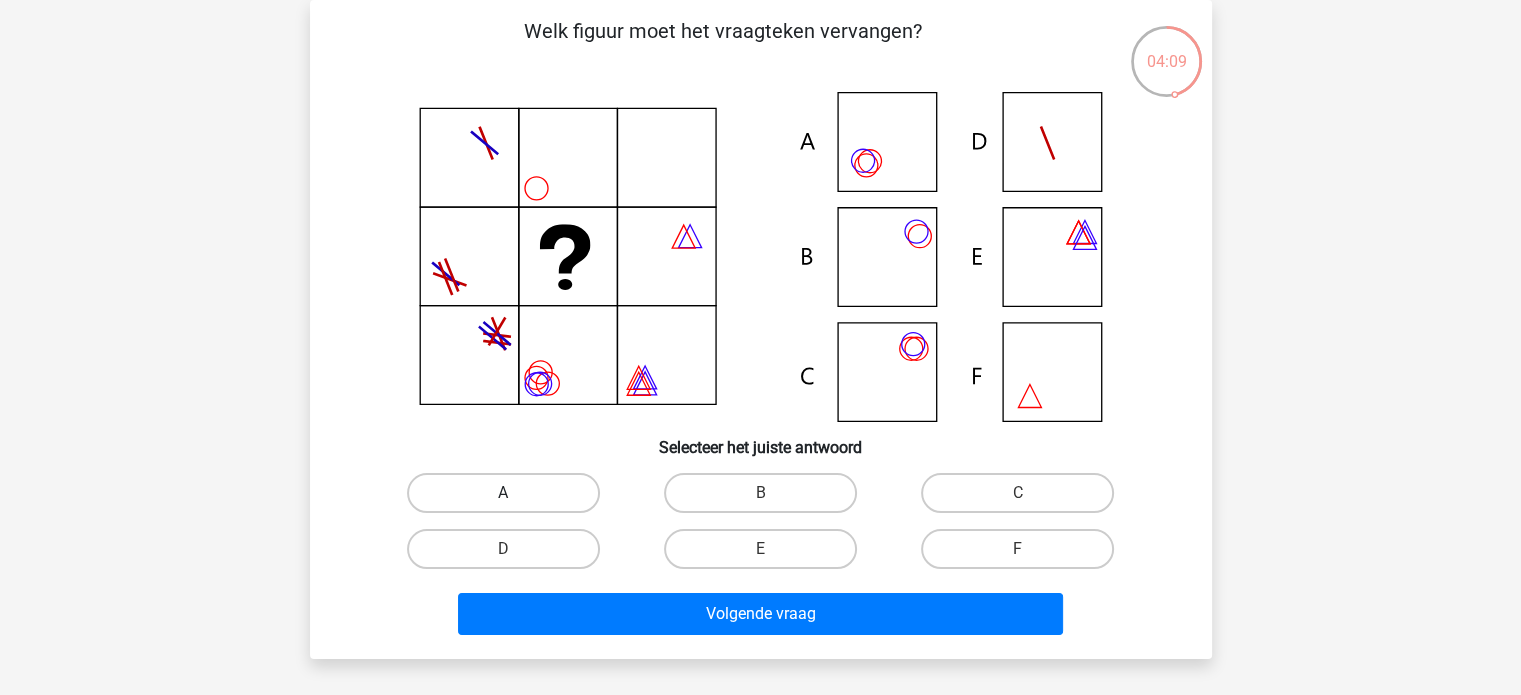 click on "A" at bounding box center (503, 493) 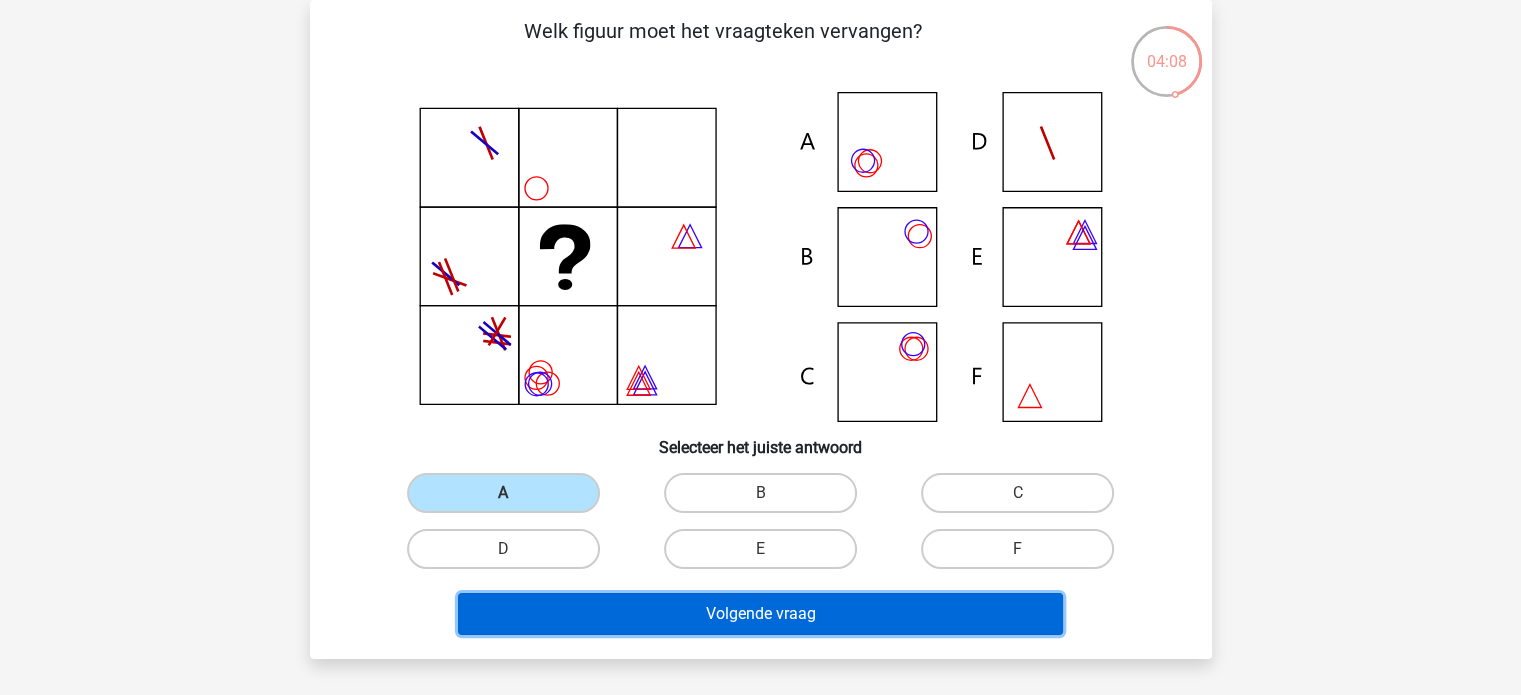 click on "Volgende vraag" at bounding box center [760, 614] 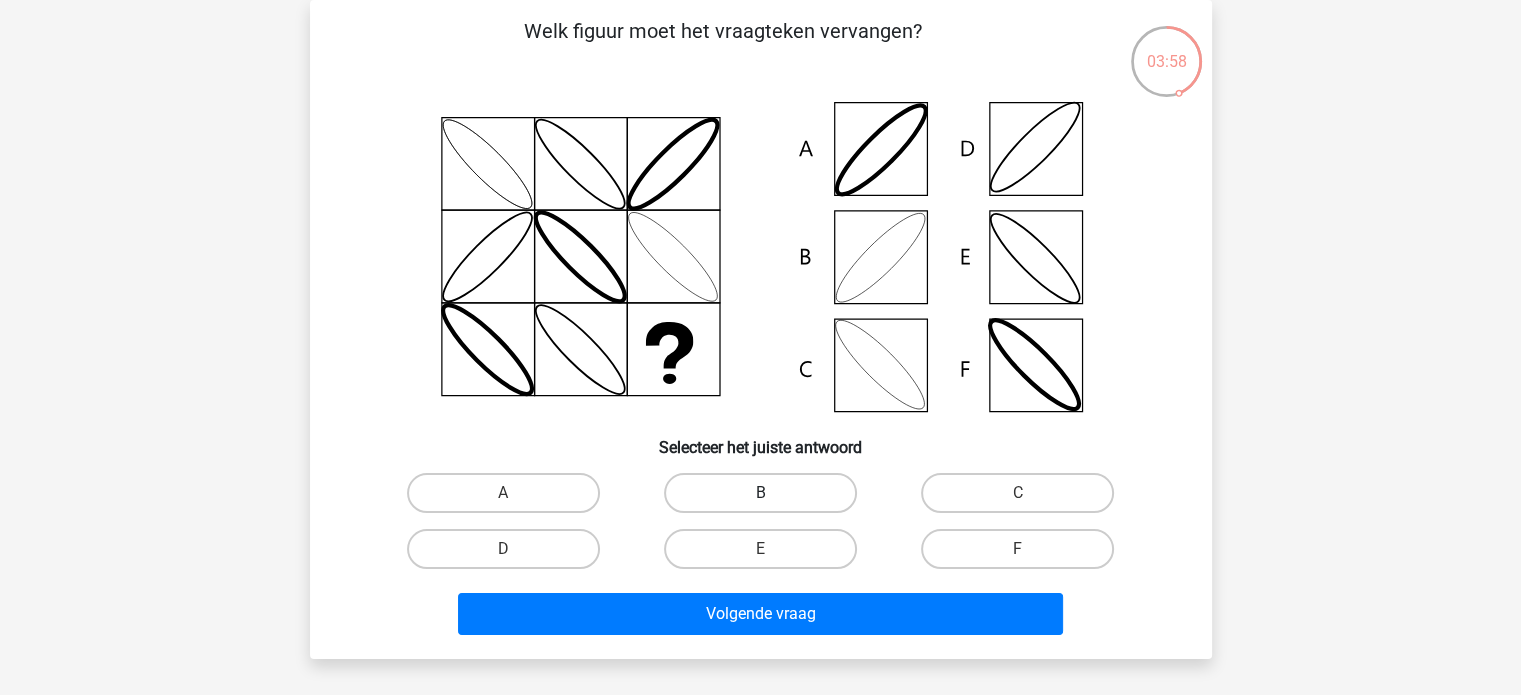 click on "B" at bounding box center (760, 493) 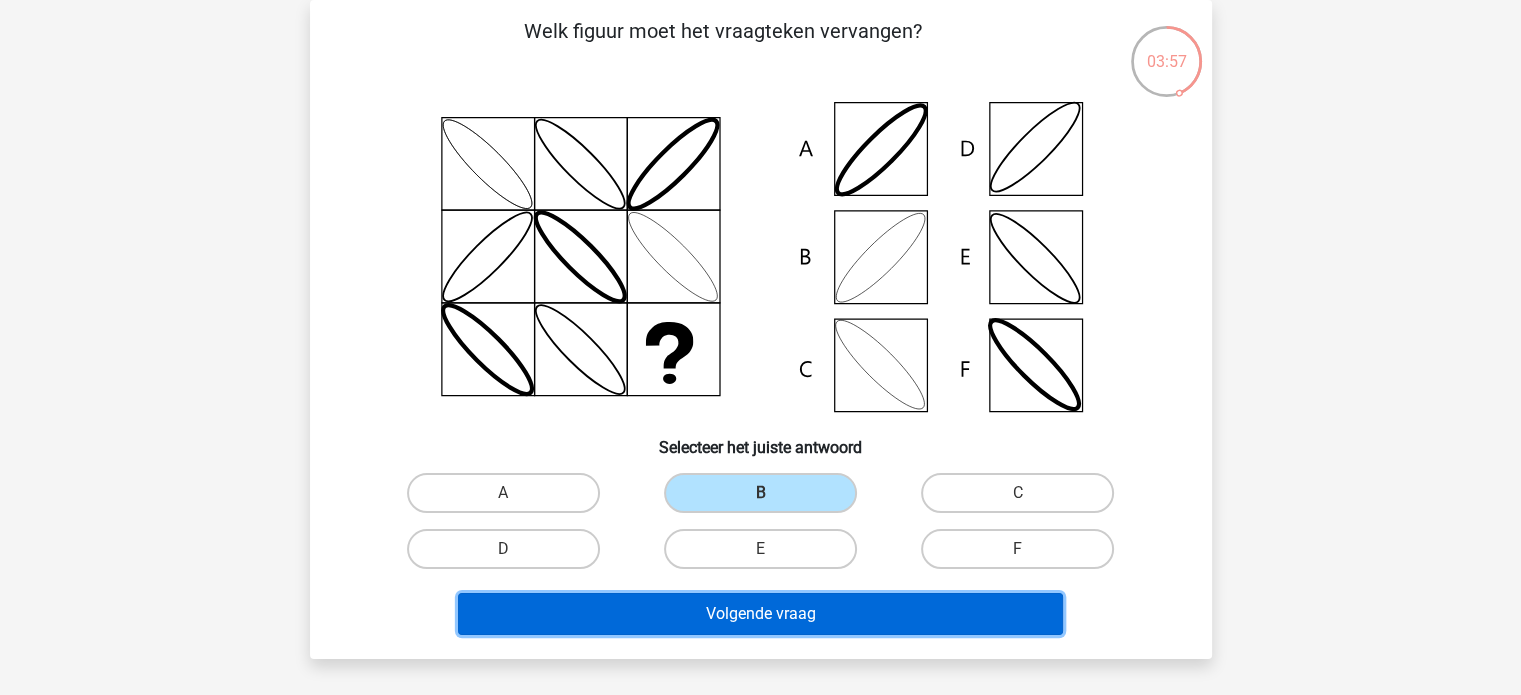 click on "Volgende vraag" at bounding box center [760, 614] 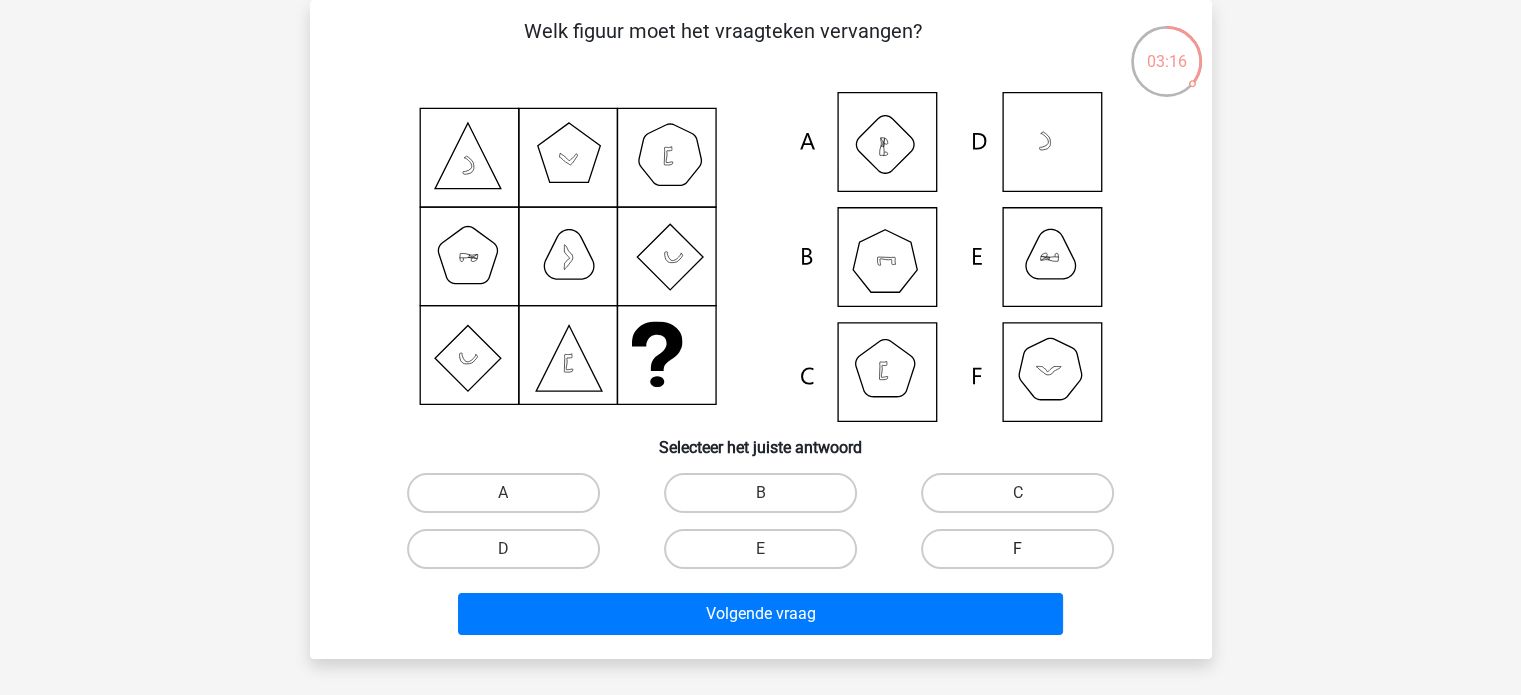 click on "F" at bounding box center (1017, 549) 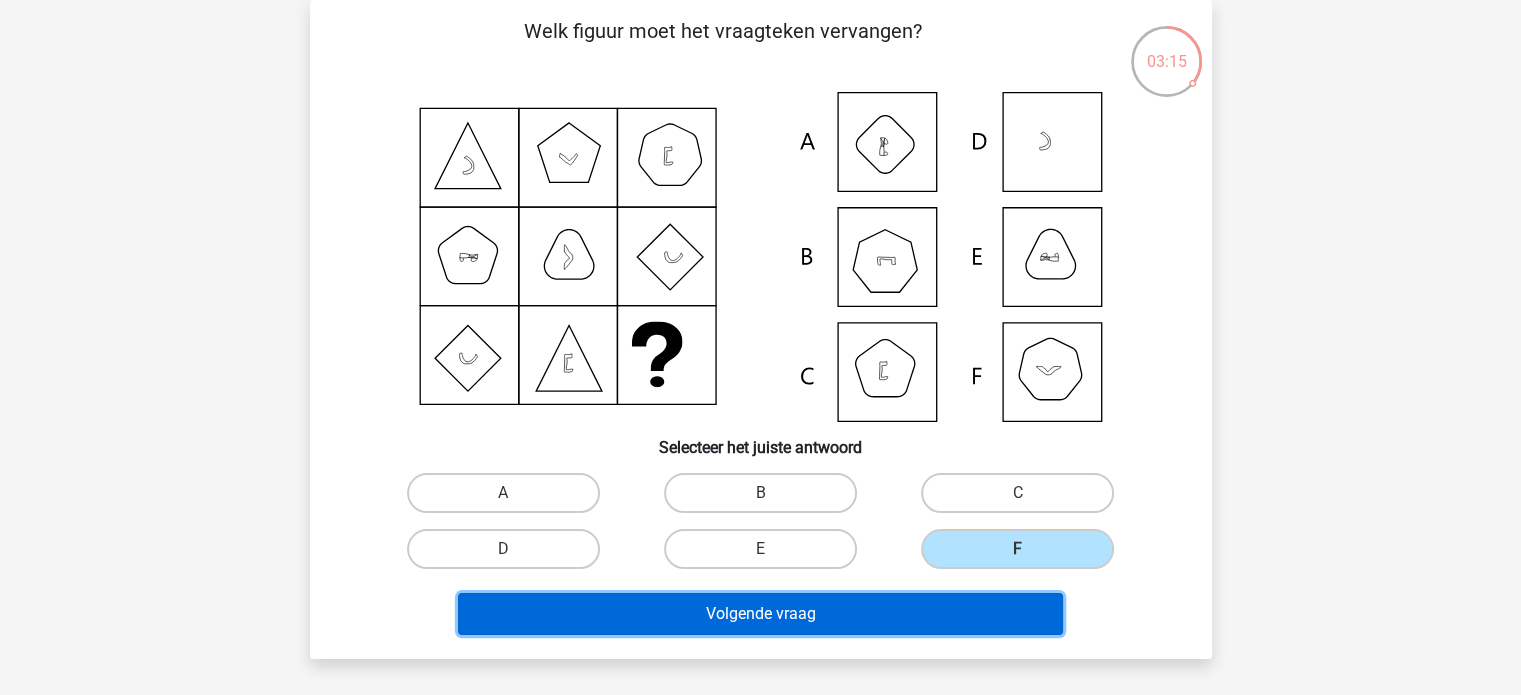 click on "Volgende vraag" at bounding box center [760, 614] 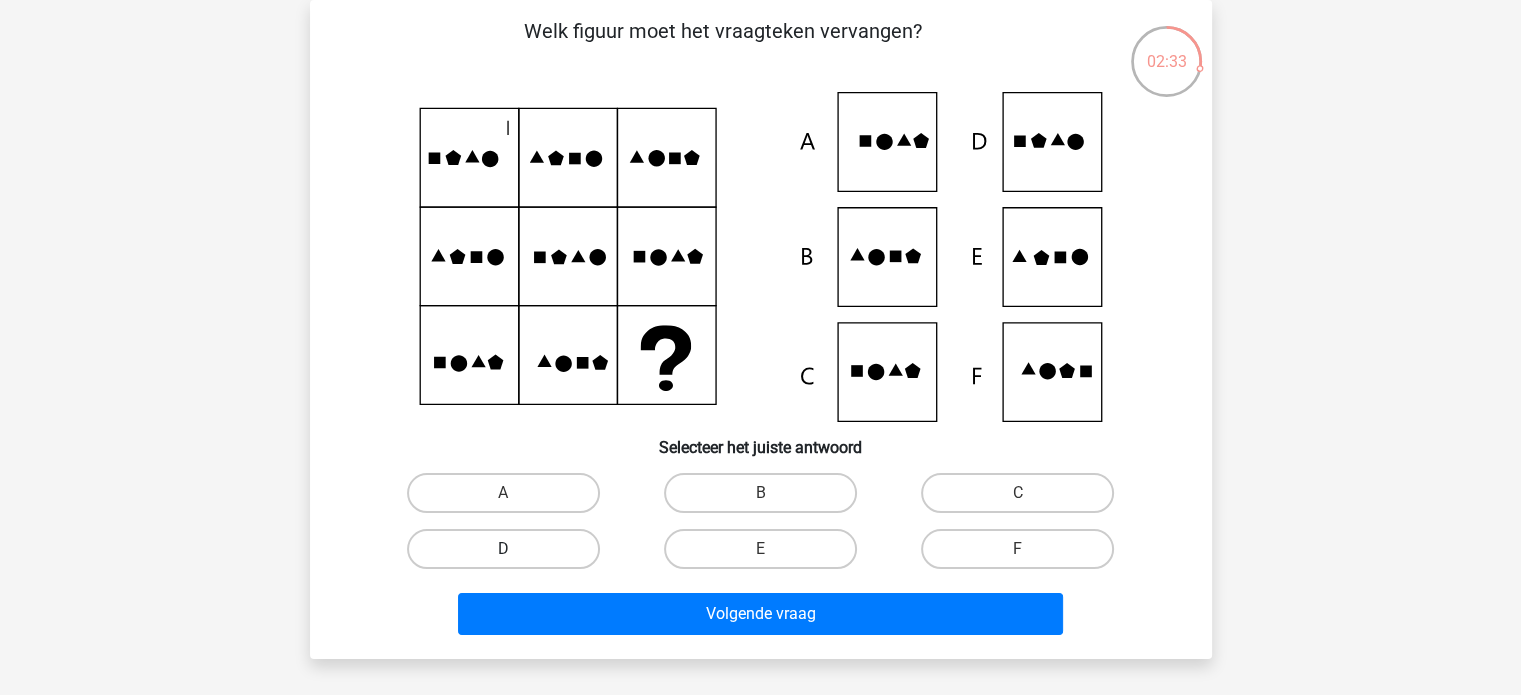 click on "D" at bounding box center (503, 549) 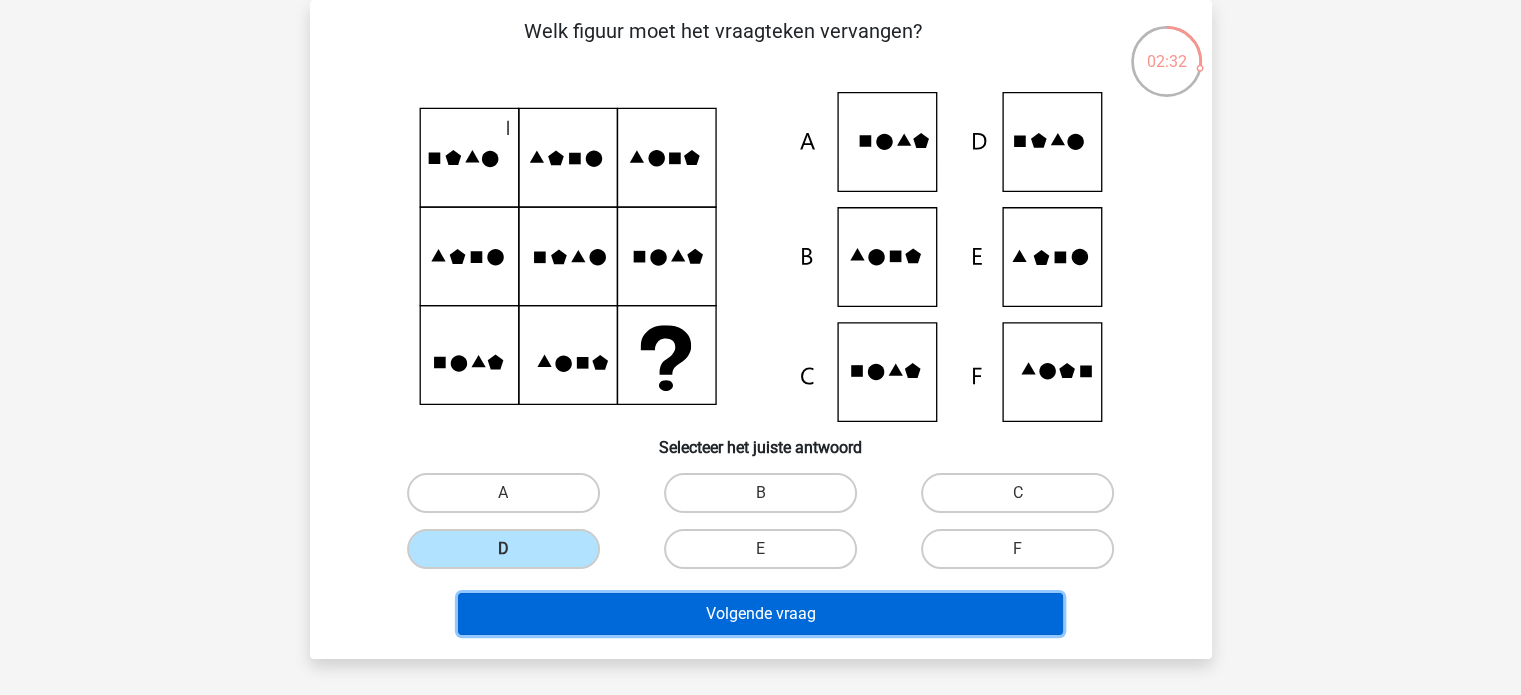 click on "Volgende vraag" at bounding box center [760, 614] 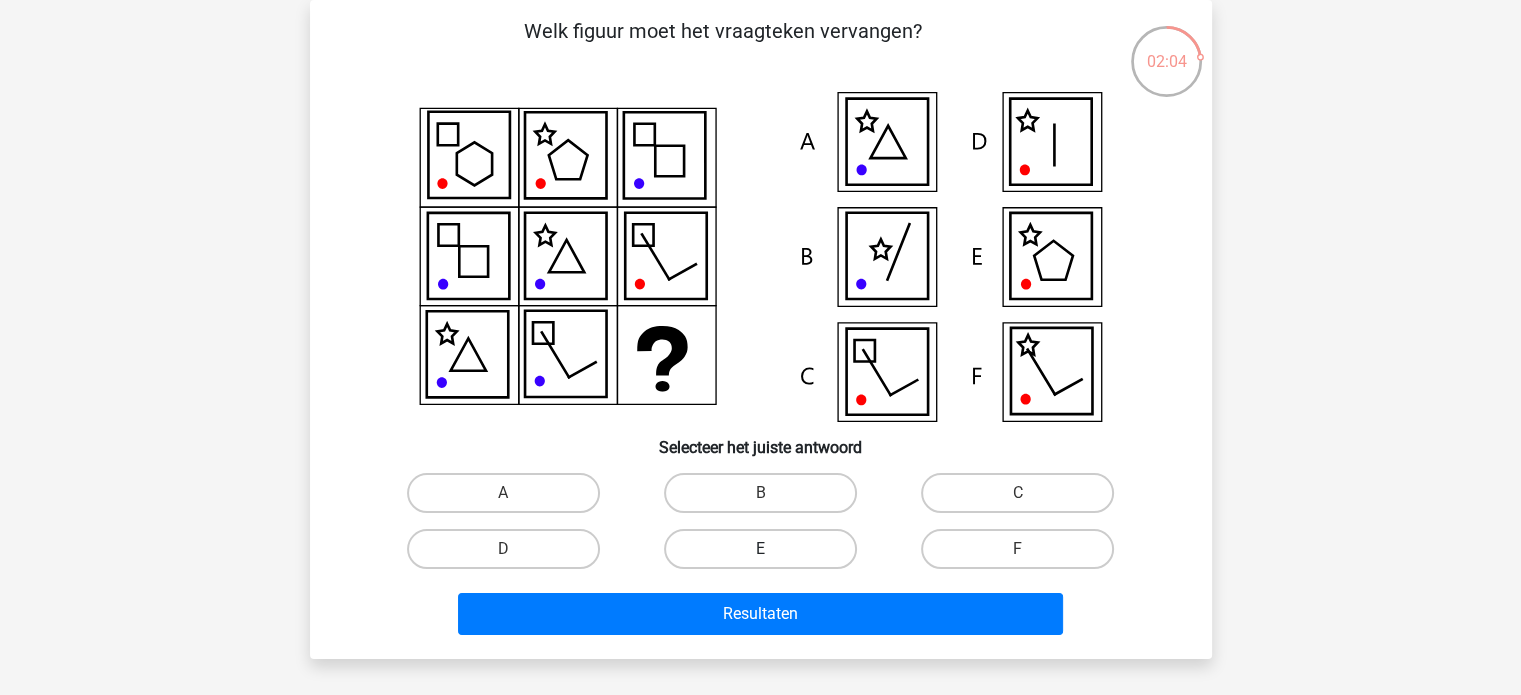 click on "E" at bounding box center [760, 549] 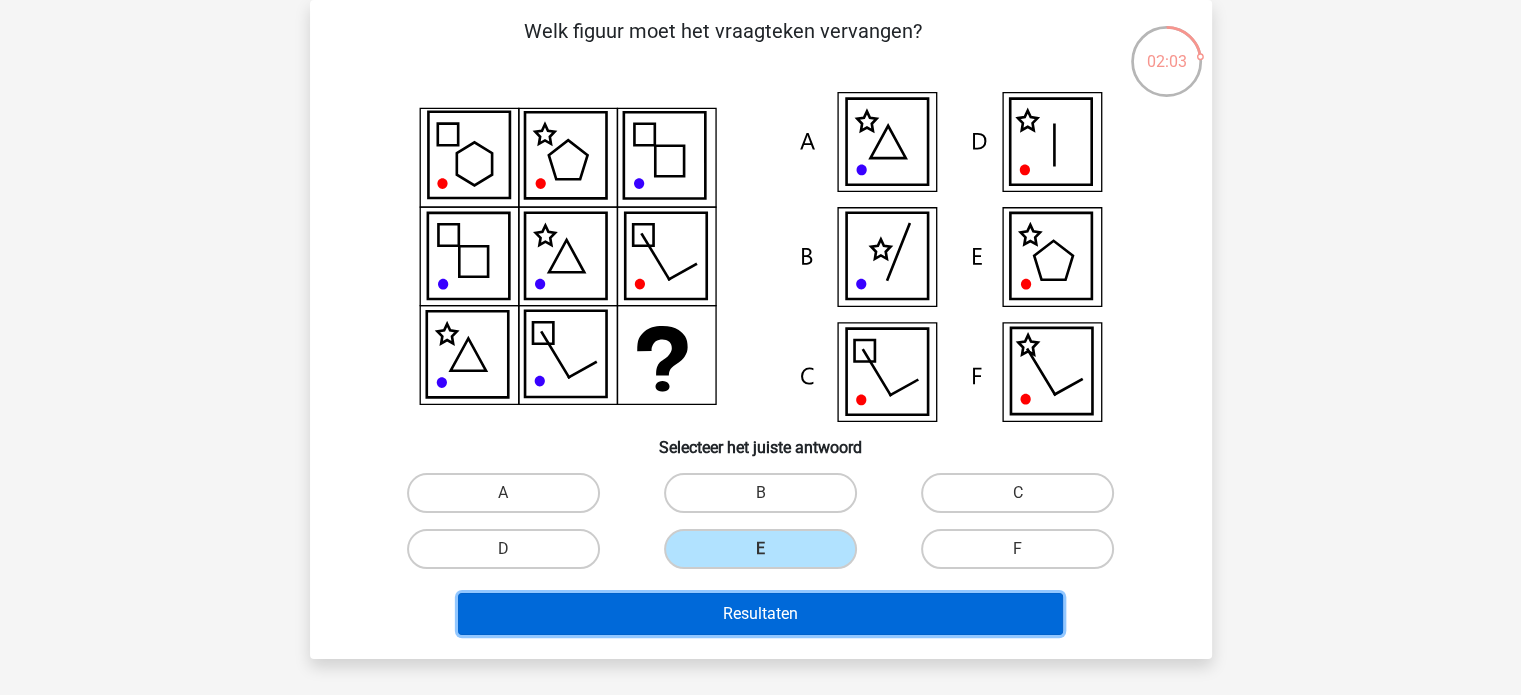 click on "Resultaten" at bounding box center (760, 614) 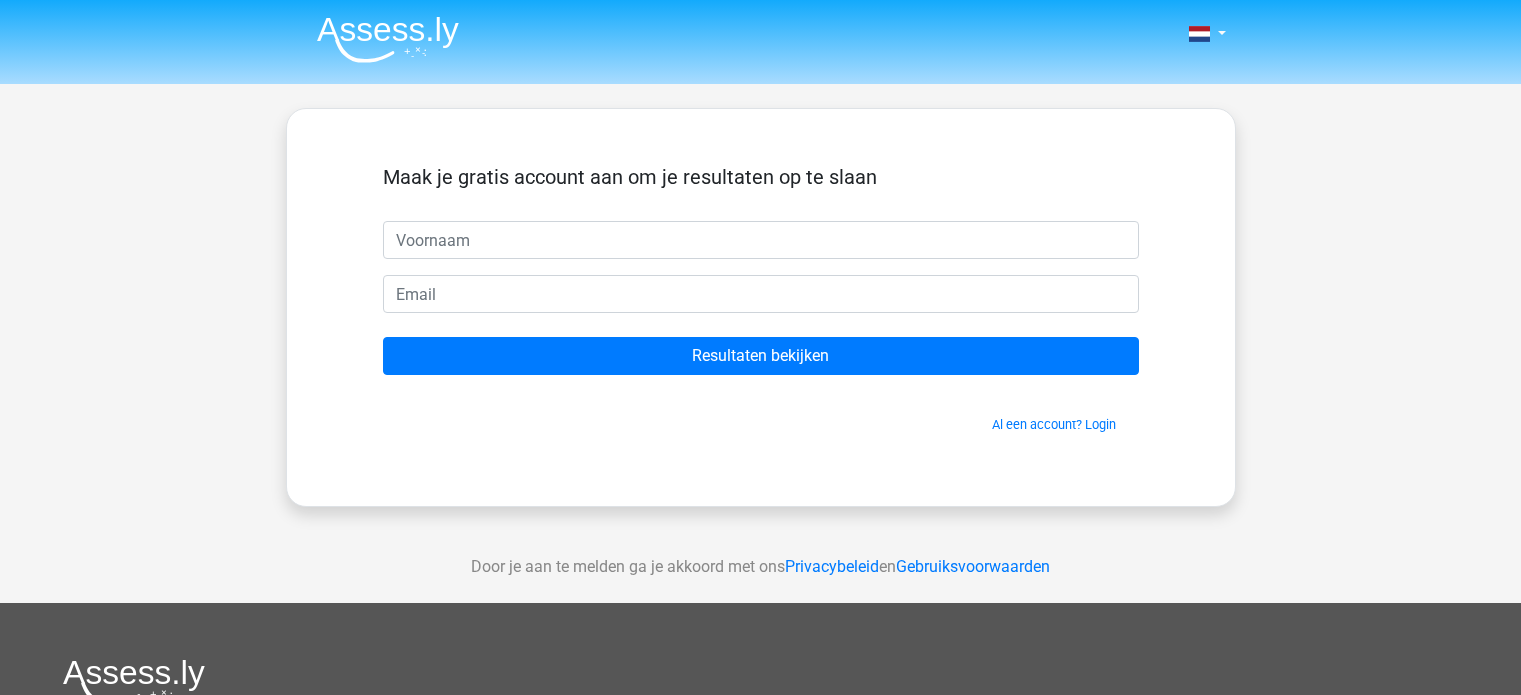 scroll, scrollTop: 0, scrollLeft: 0, axis: both 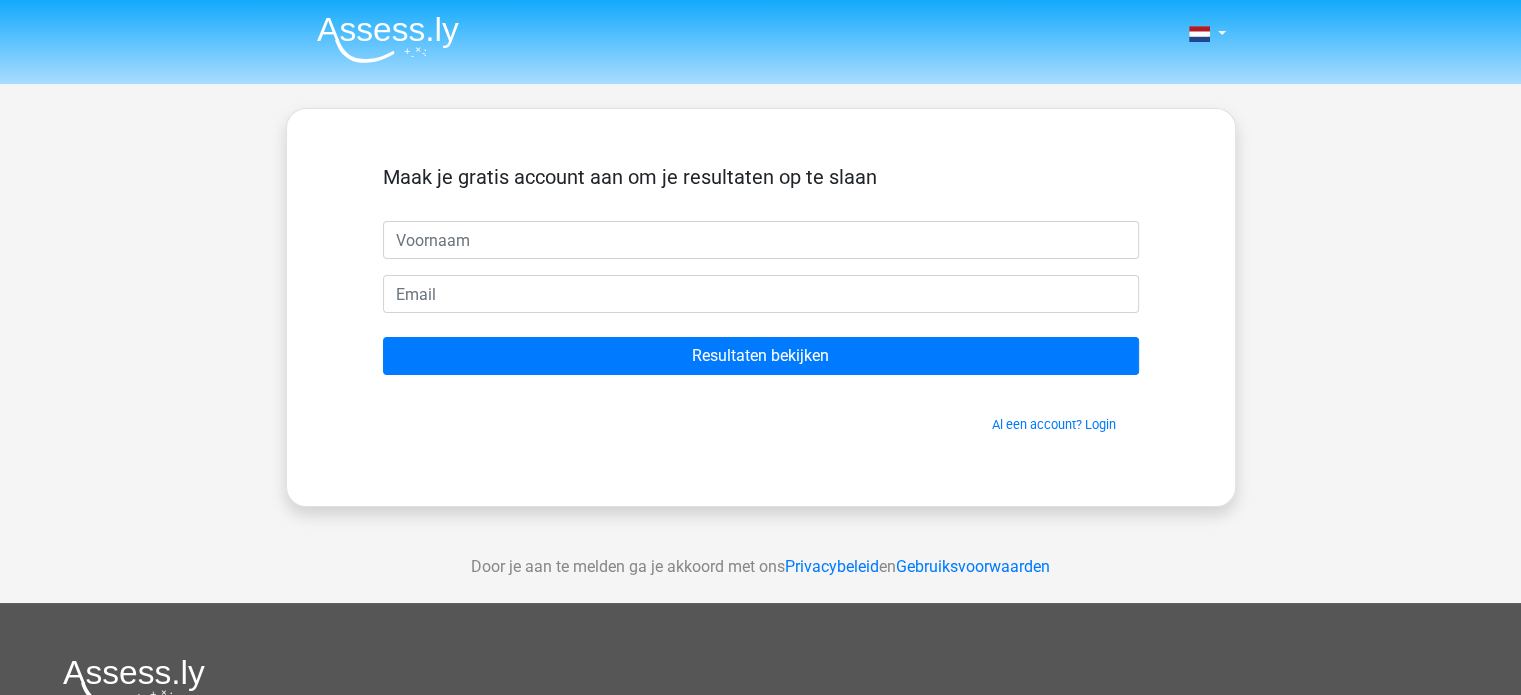 click at bounding box center (761, 240) 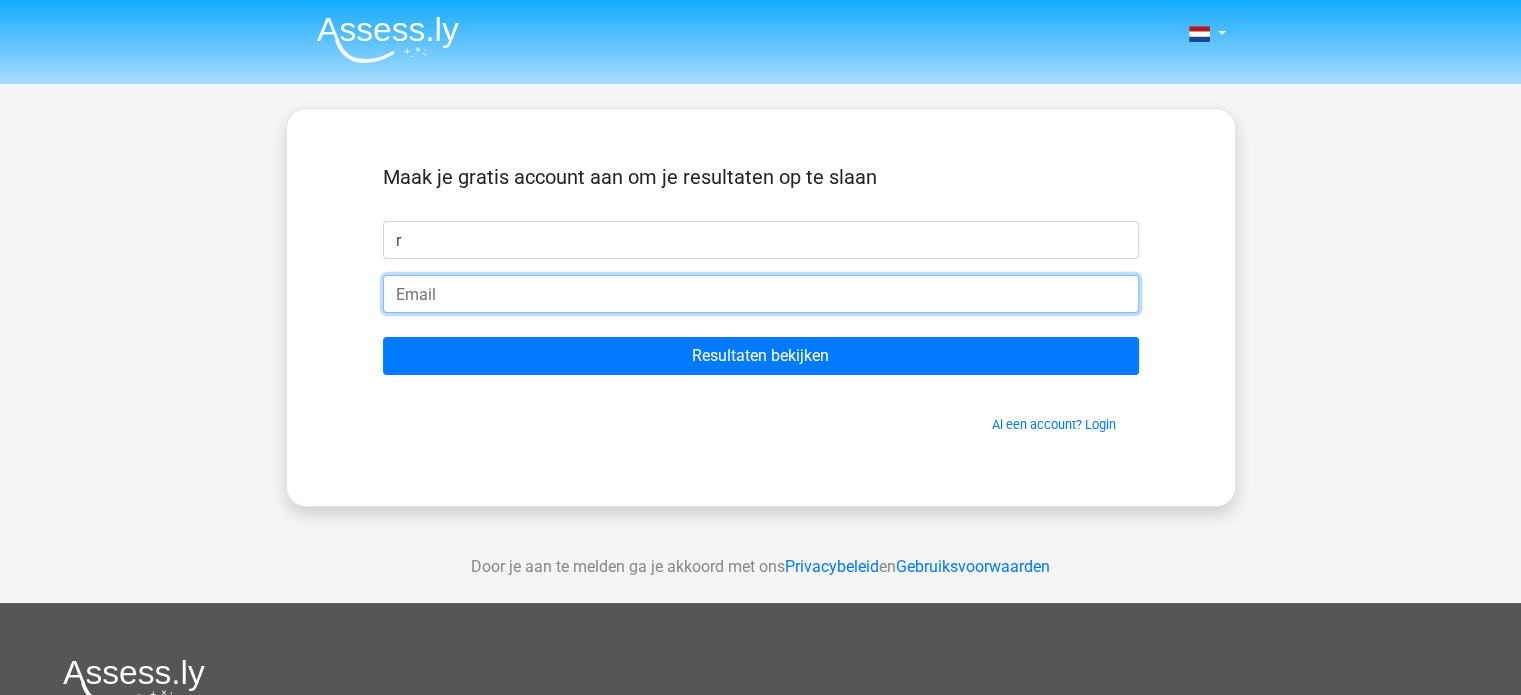 click at bounding box center [761, 294] 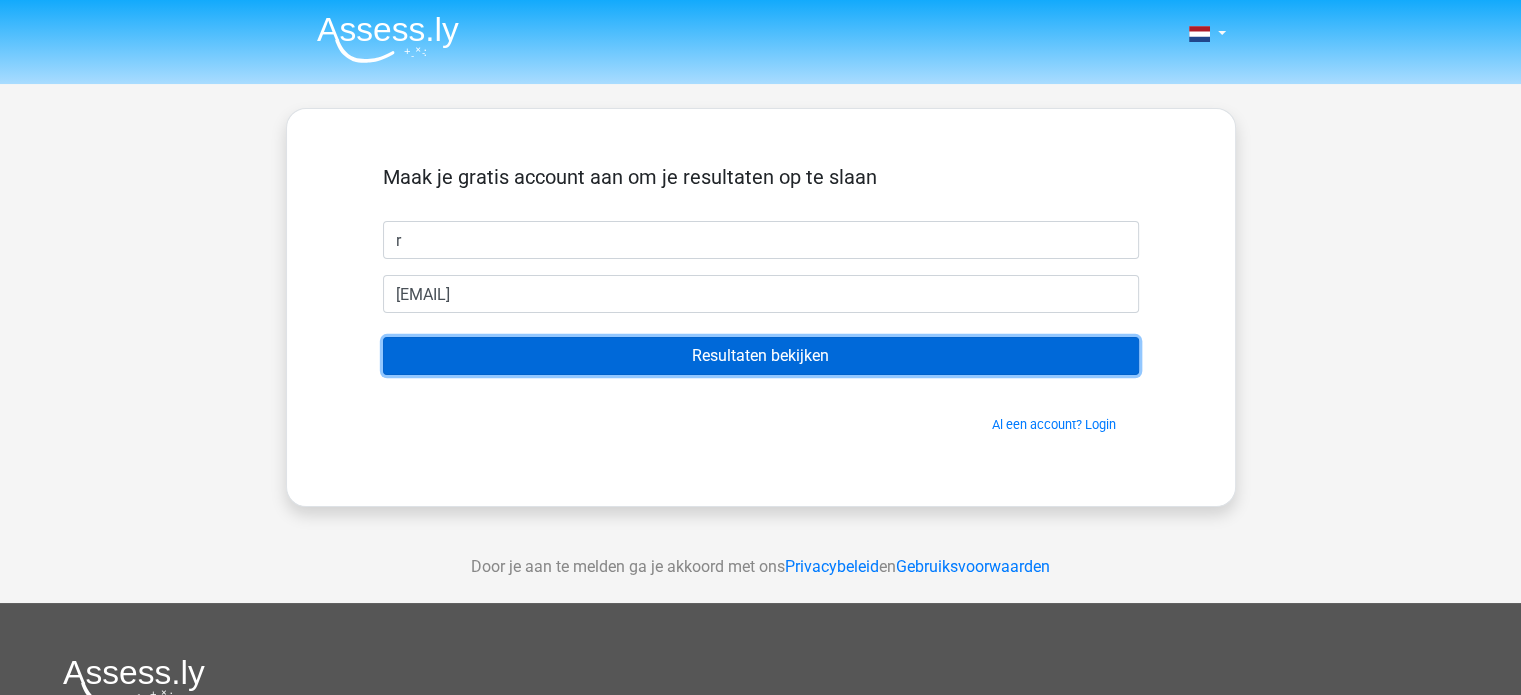 click on "Resultaten bekijken" at bounding box center [761, 356] 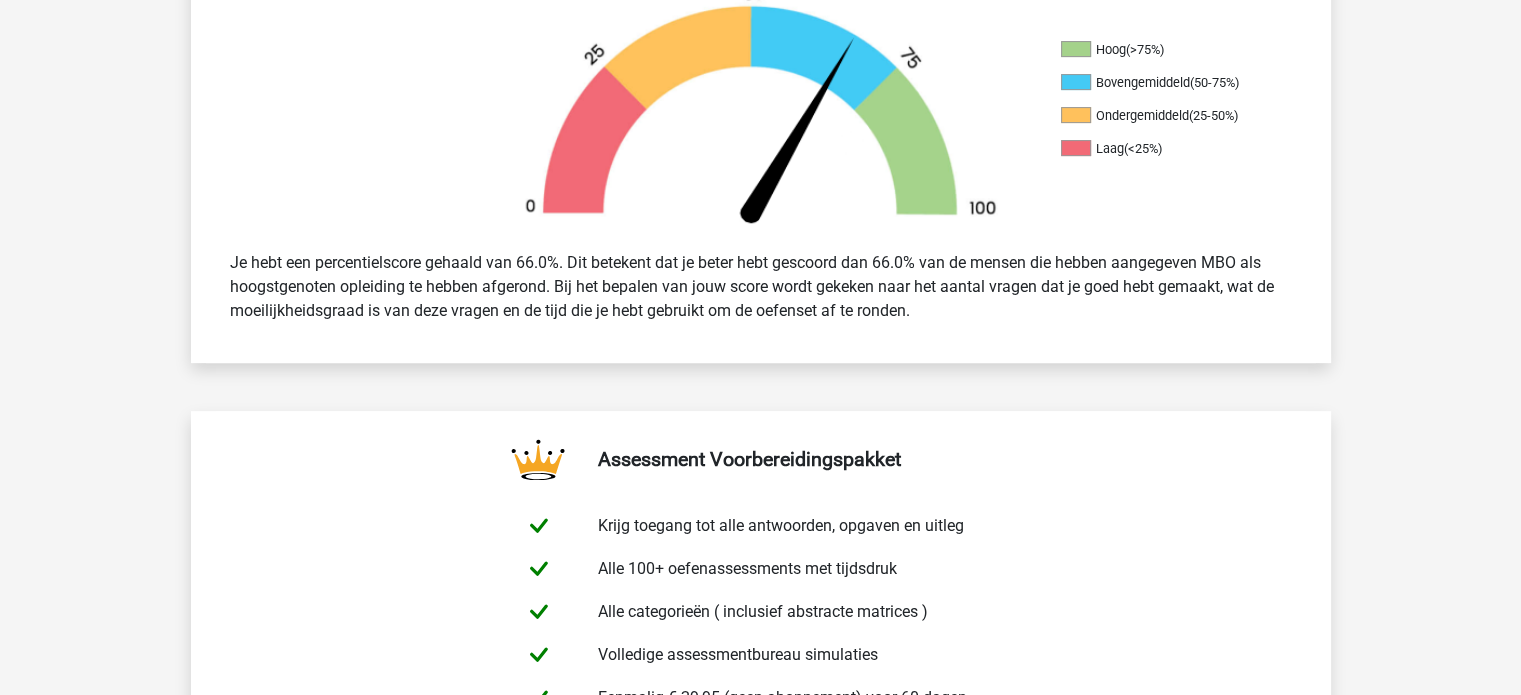 scroll, scrollTop: 800, scrollLeft: 0, axis: vertical 